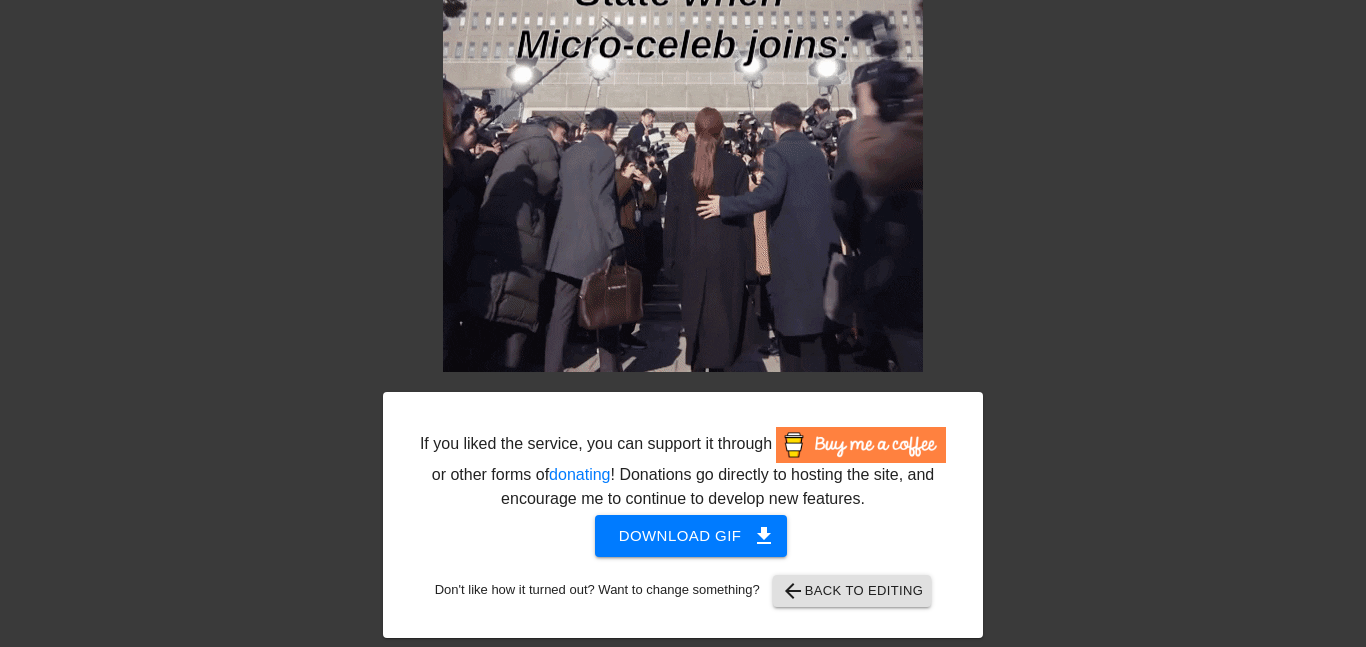 scroll, scrollTop: 0, scrollLeft: 0, axis: both 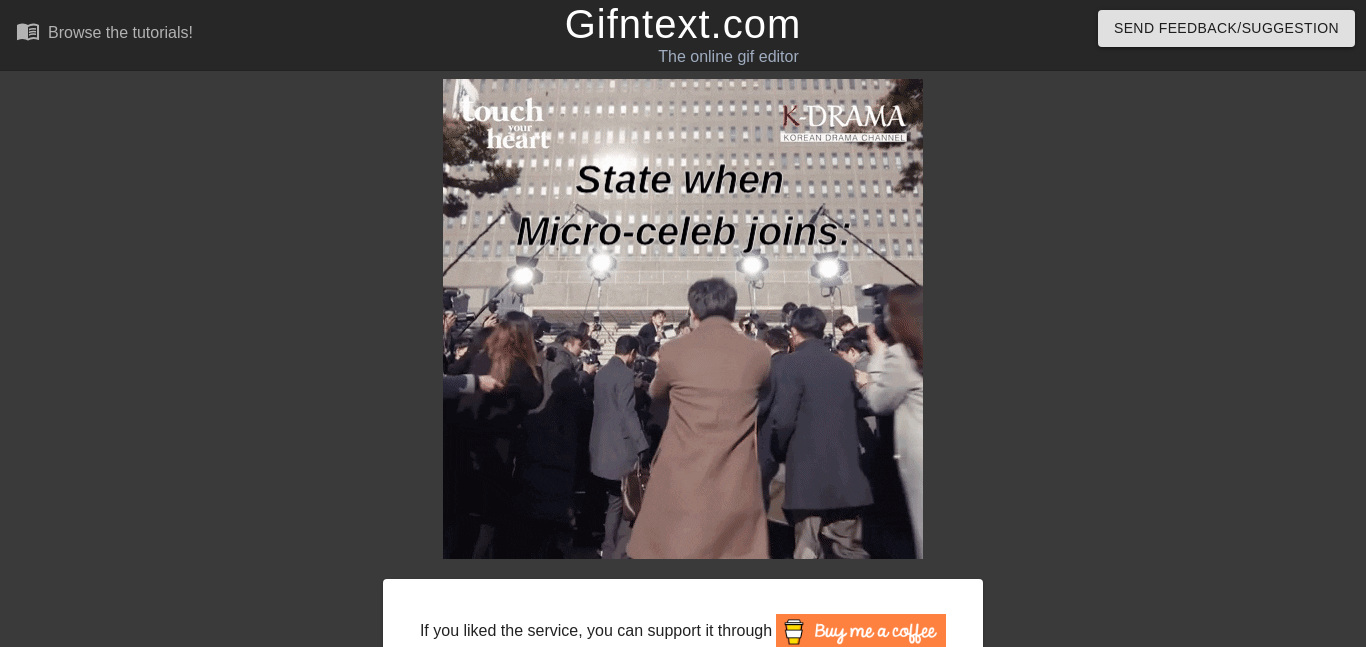 click on "Gifntext.com" at bounding box center (683, 24) 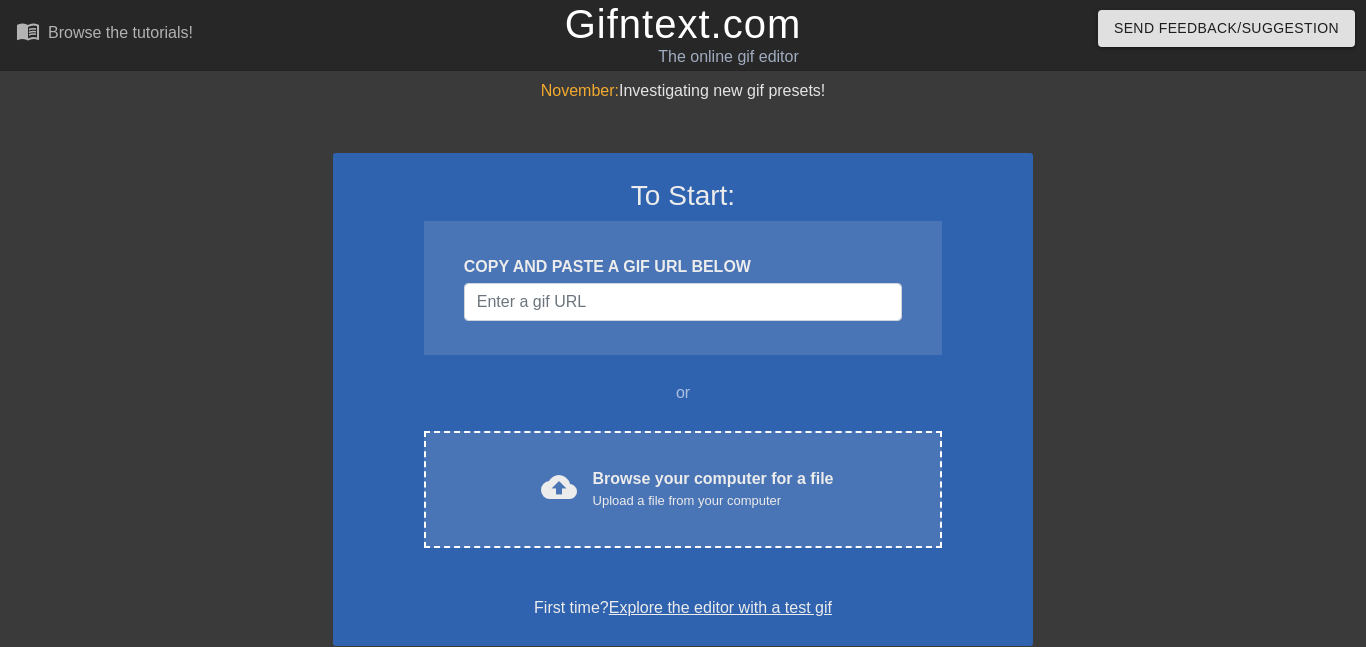 scroll, scrollTop: 0, scrollLeft: 0, axis: both 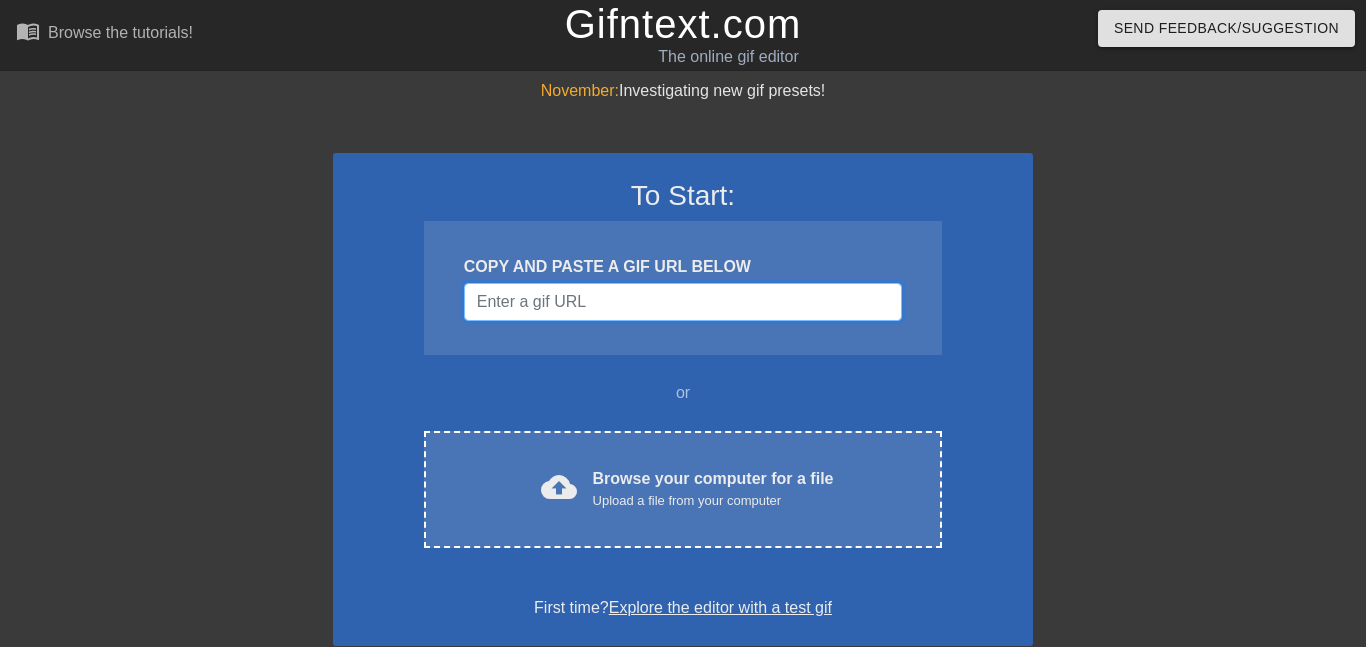 click at bounding box center [683, 302] 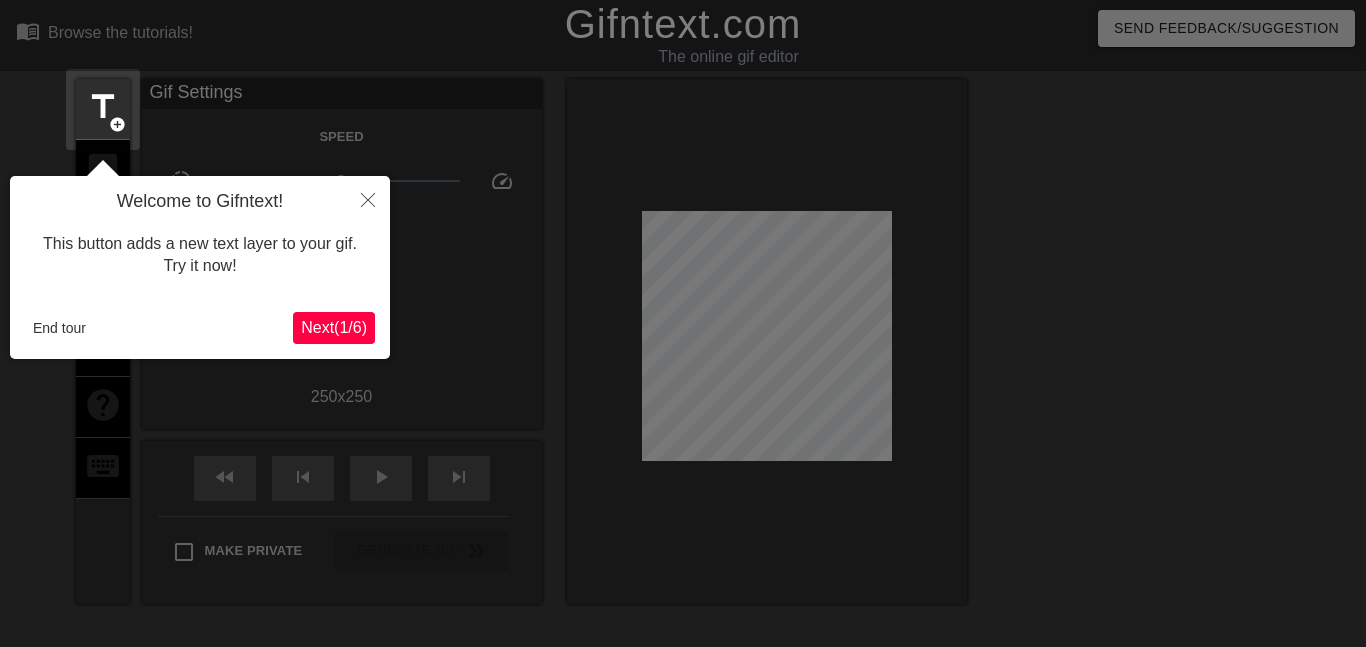 scroll, scrollTop: 49, scrollLeft: 0, axis: vertical 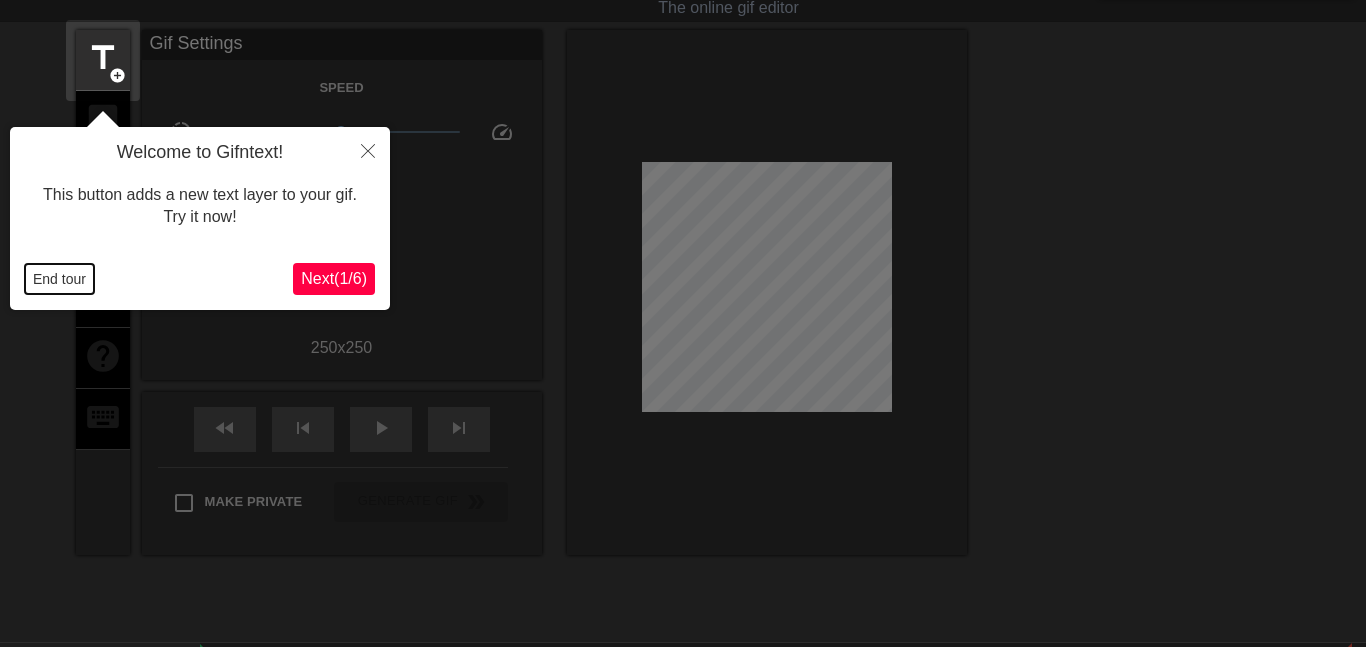 click on "End tour" at bounding box center (59, 279) 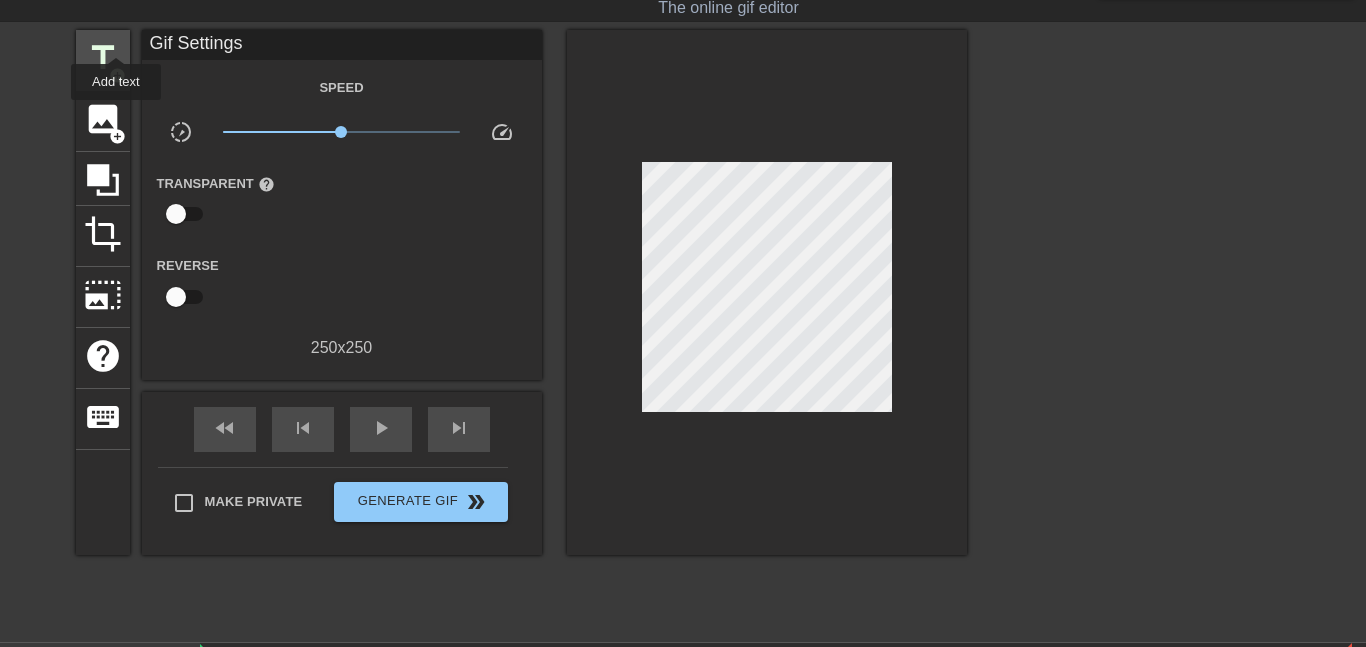 click on "title" at bounding box center (103, 58) 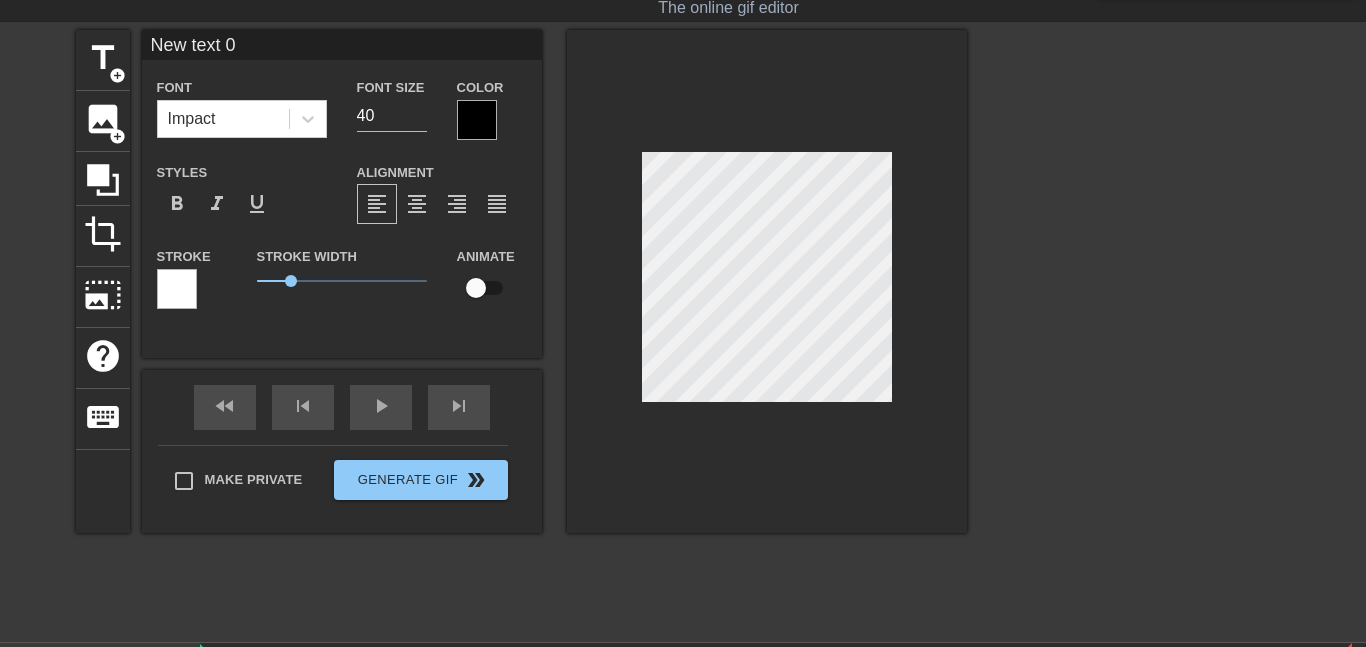 drag, startPoint x: 279, startPoint y: 45, endPoint x: 144, endPoint y: 40, distance: 135.09256 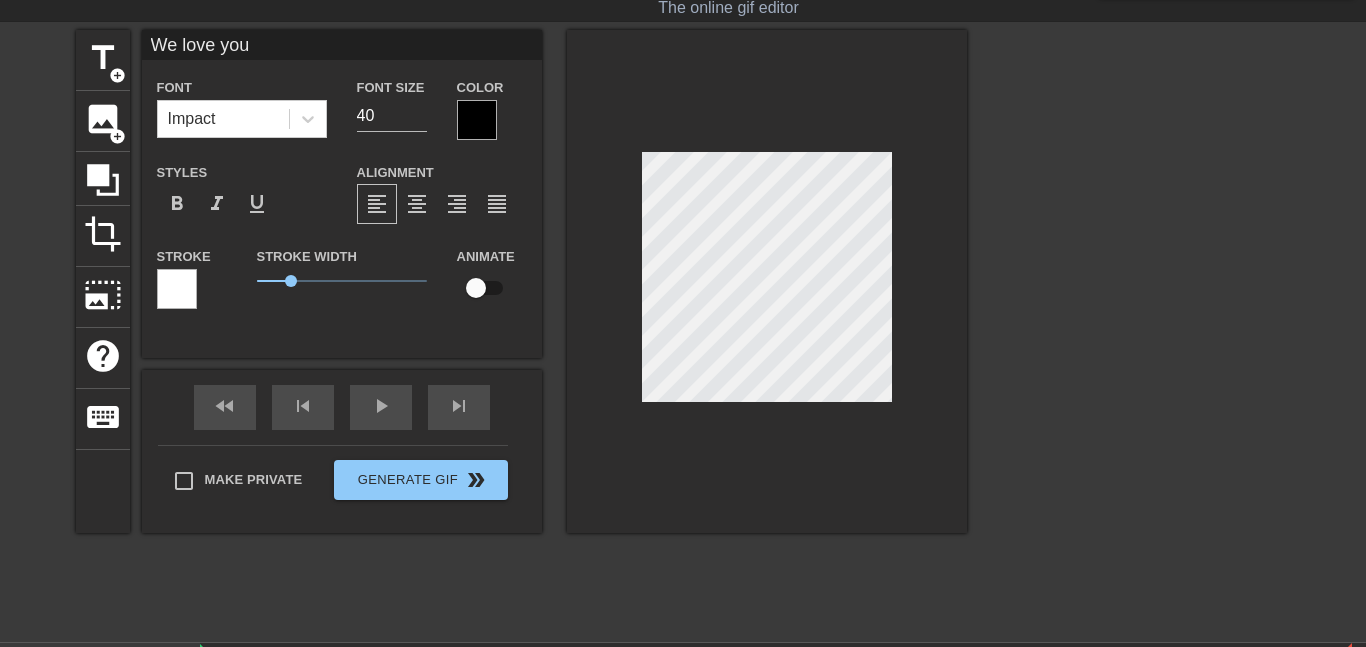 scroll, scrollTop: 0, scrollLeft: 4, axis: horizontal 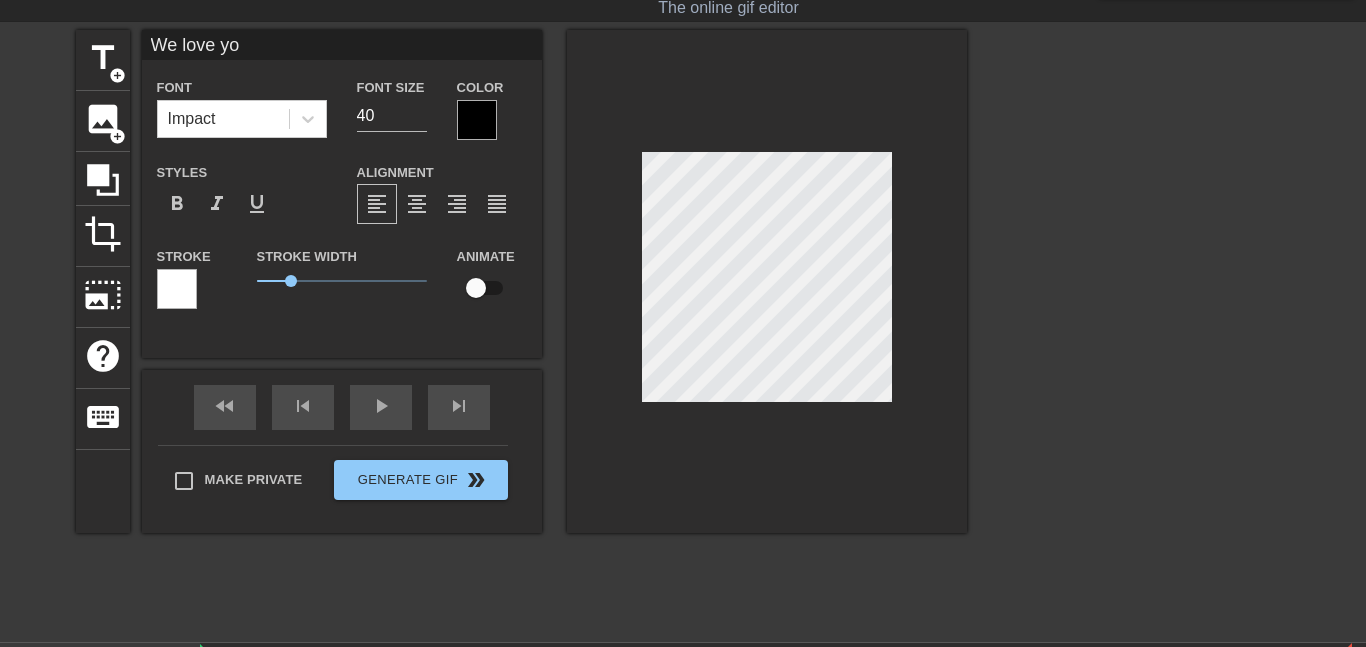 type on "We love you" 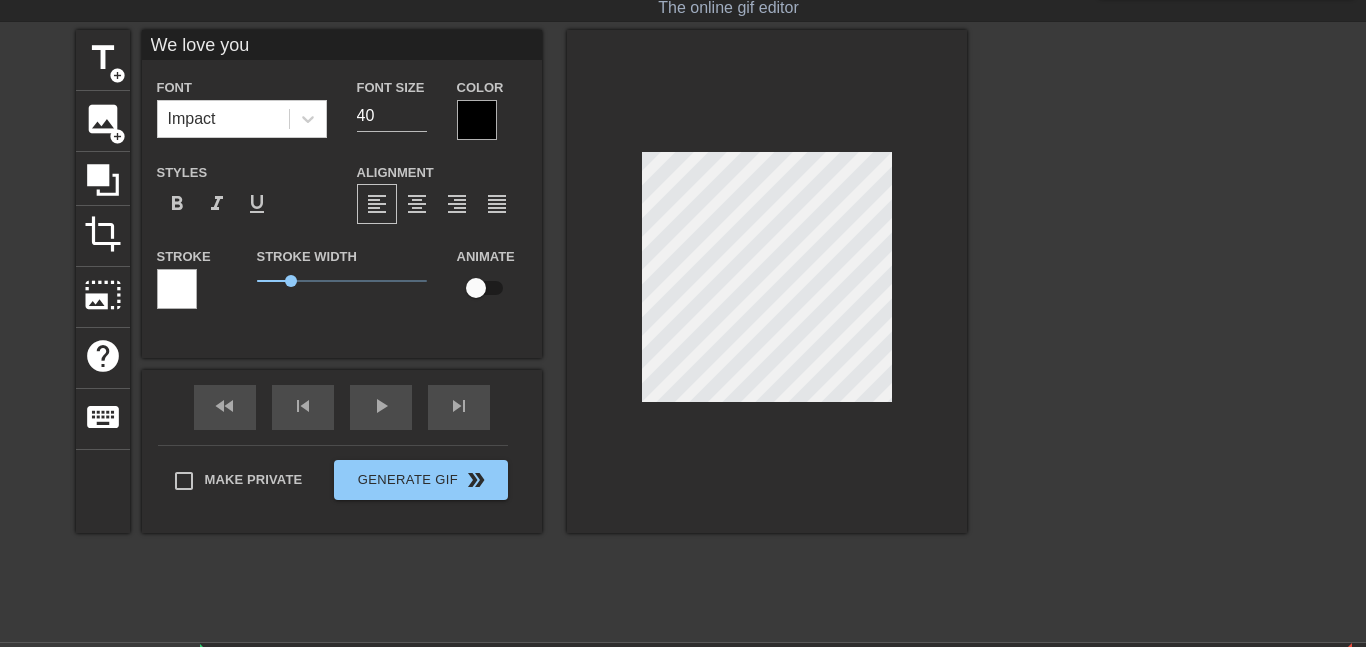 scroll, scrollTop: 0, scrollLeft: 4, axis: horizontal 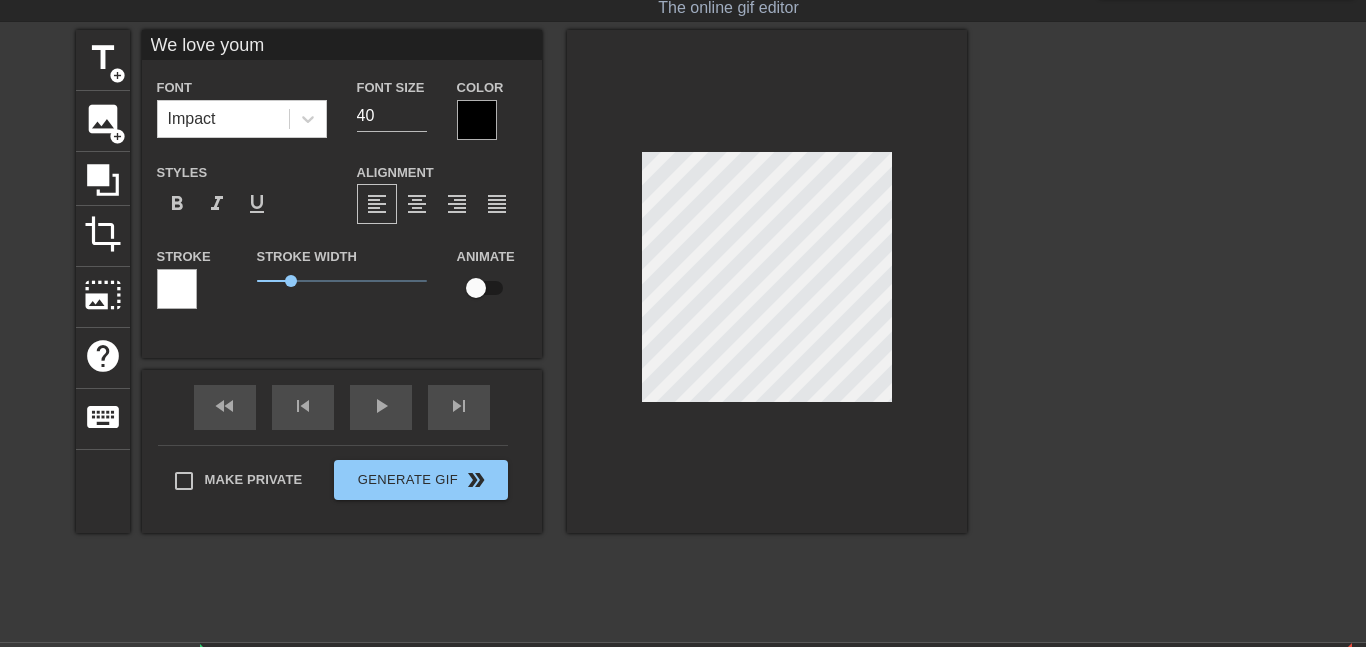type on "We love you[NAME]" 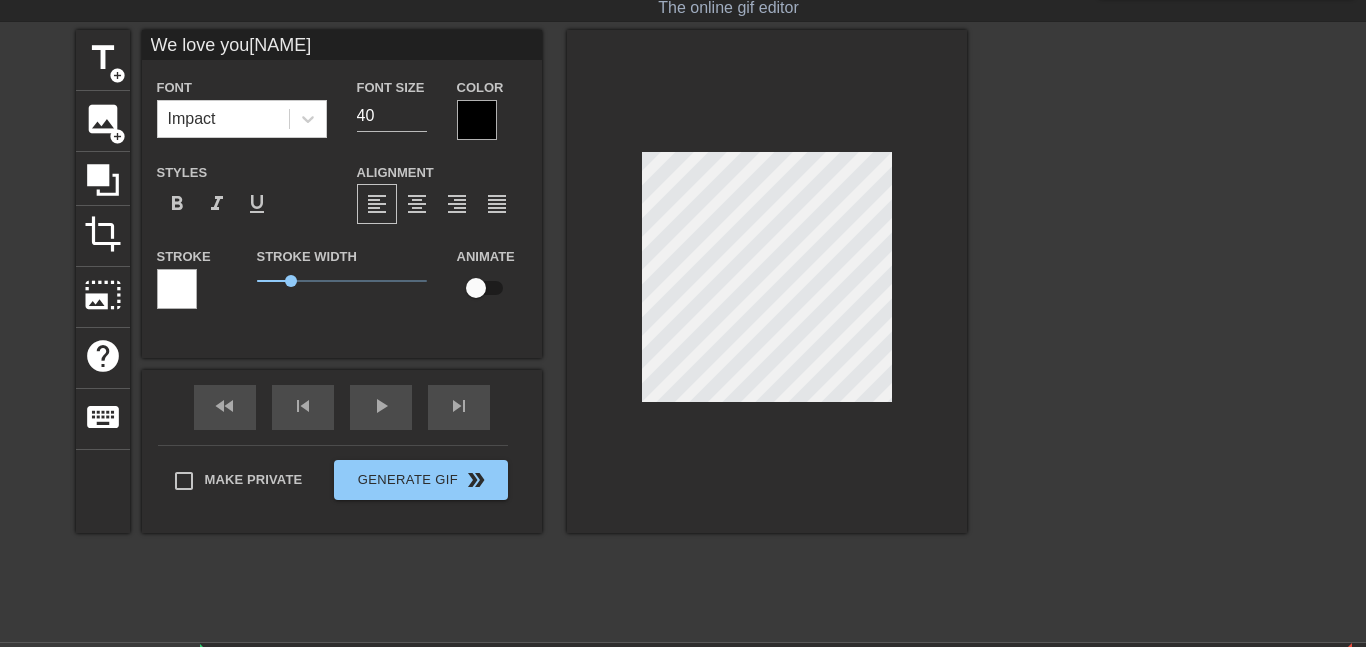 scroll, scrollTop: 1, scrollLeft: 1, axis: both 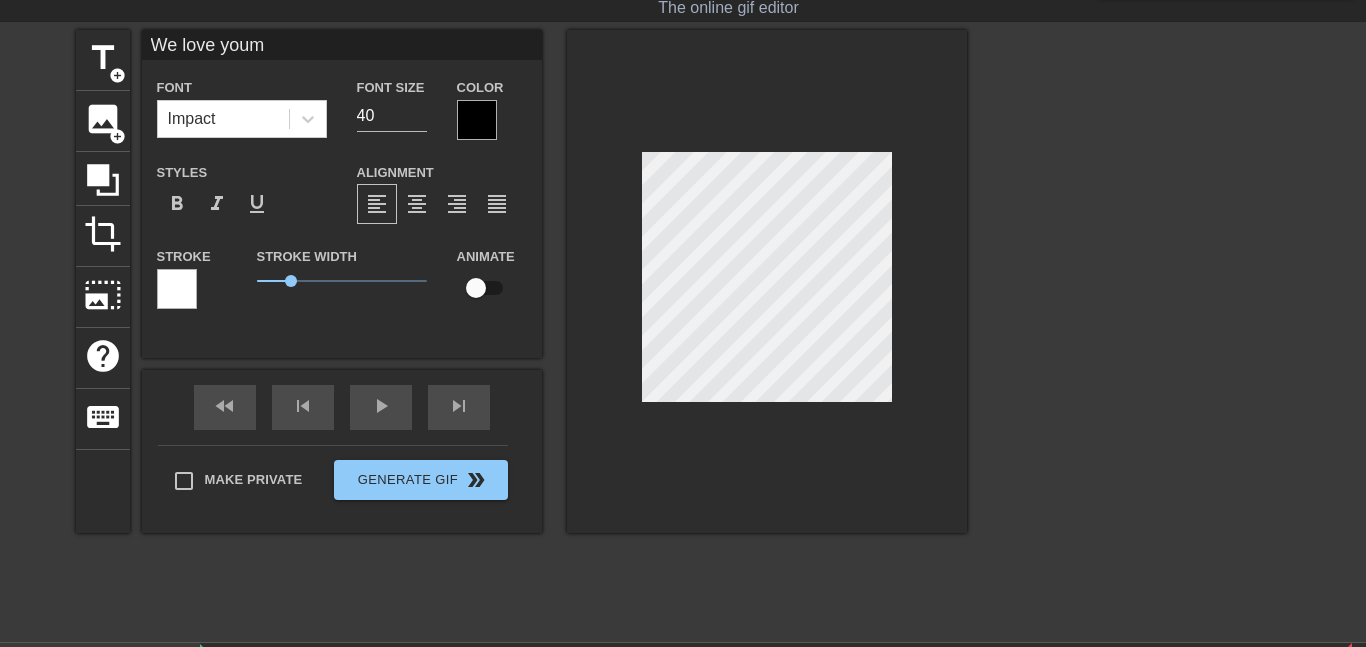type on "We love you" 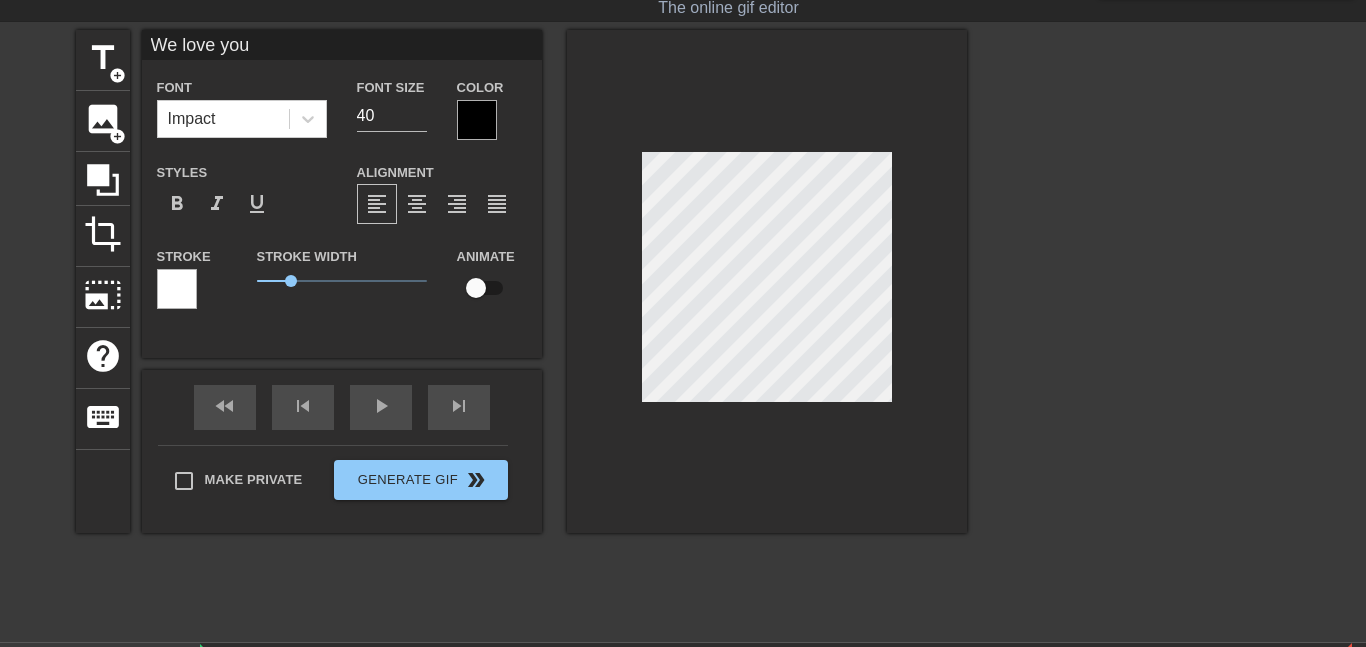scroll, scrollTop: 1, scrollLeft: 0, axis: vertical 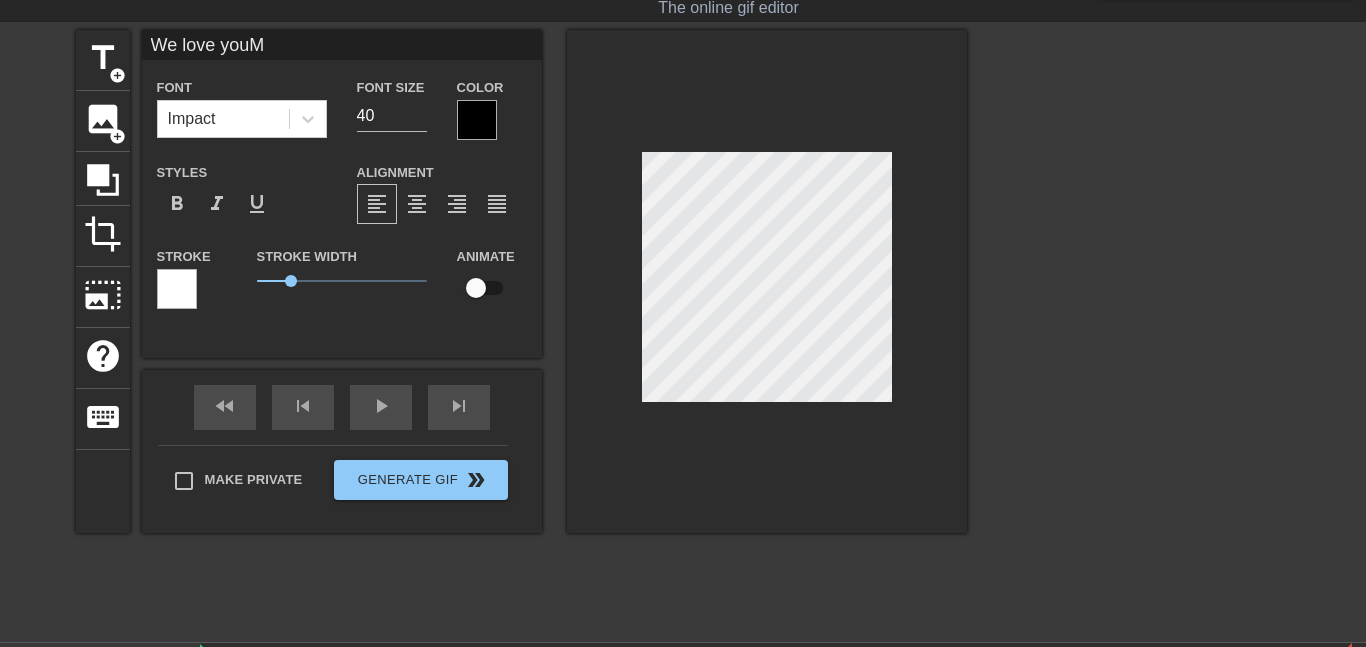 type on "We love youMo" 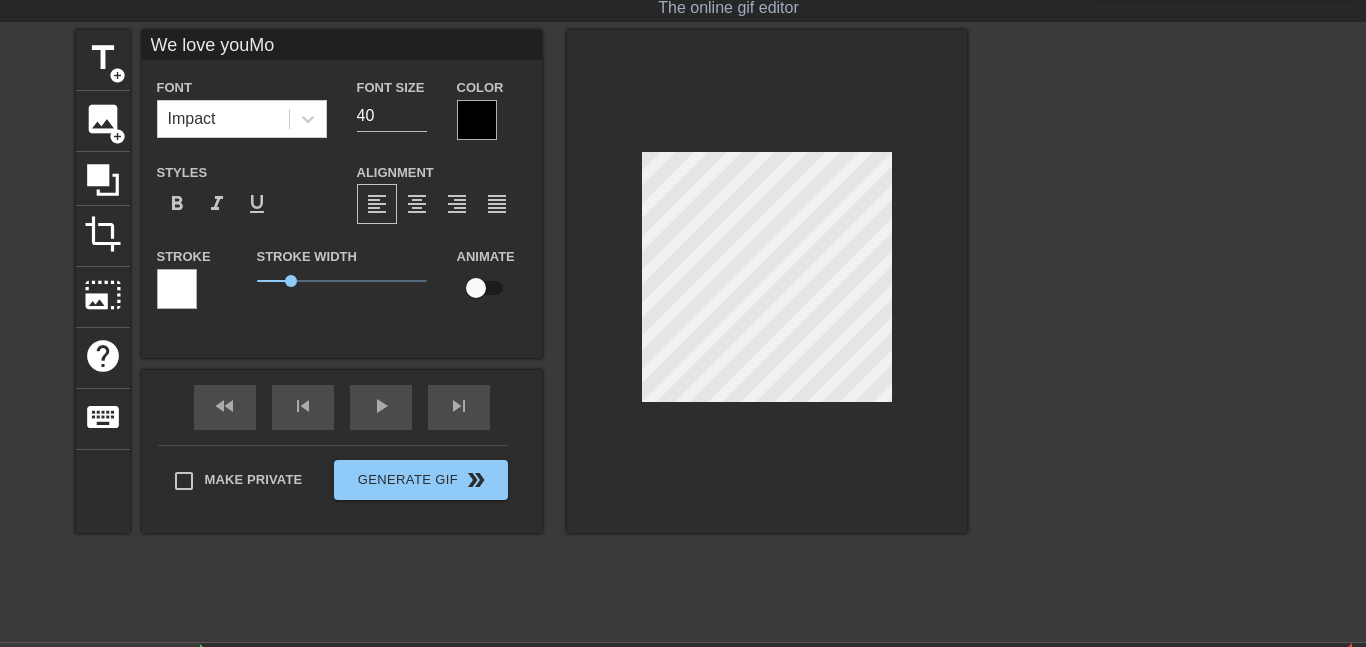 scroll, scrollTop: 1, scrollLeft: 1, axis: both 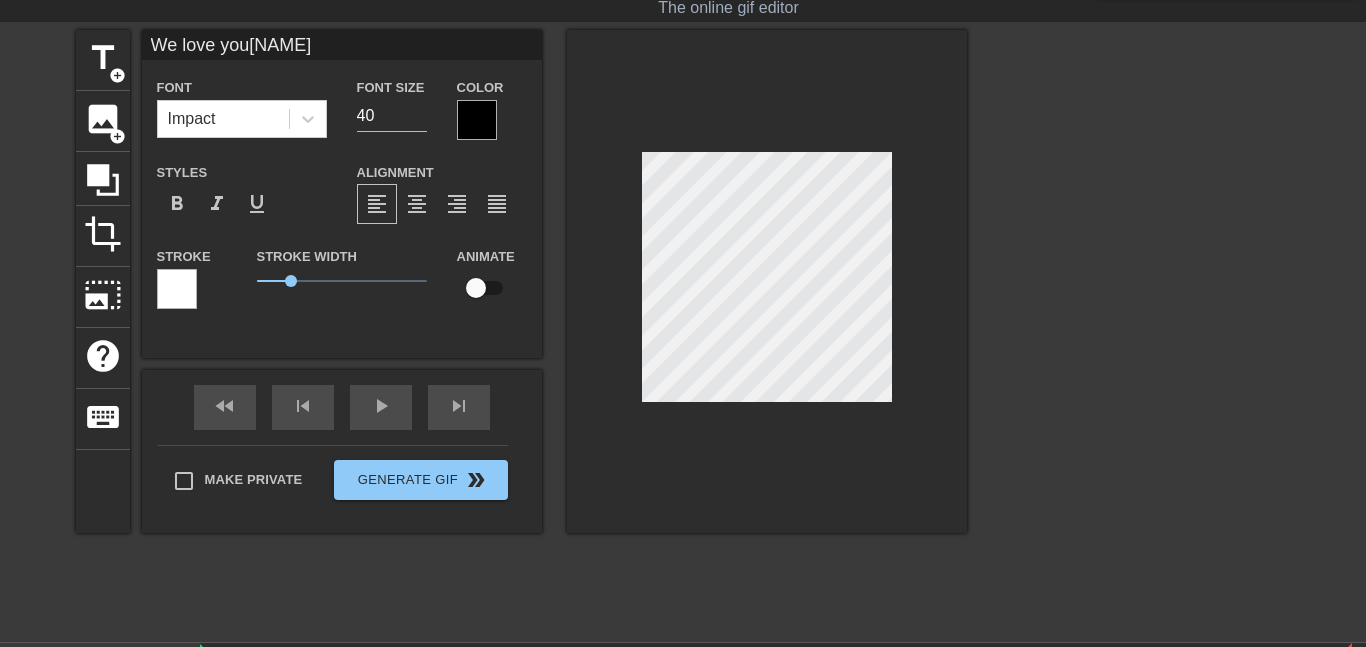 type on "We love you[NAME]" 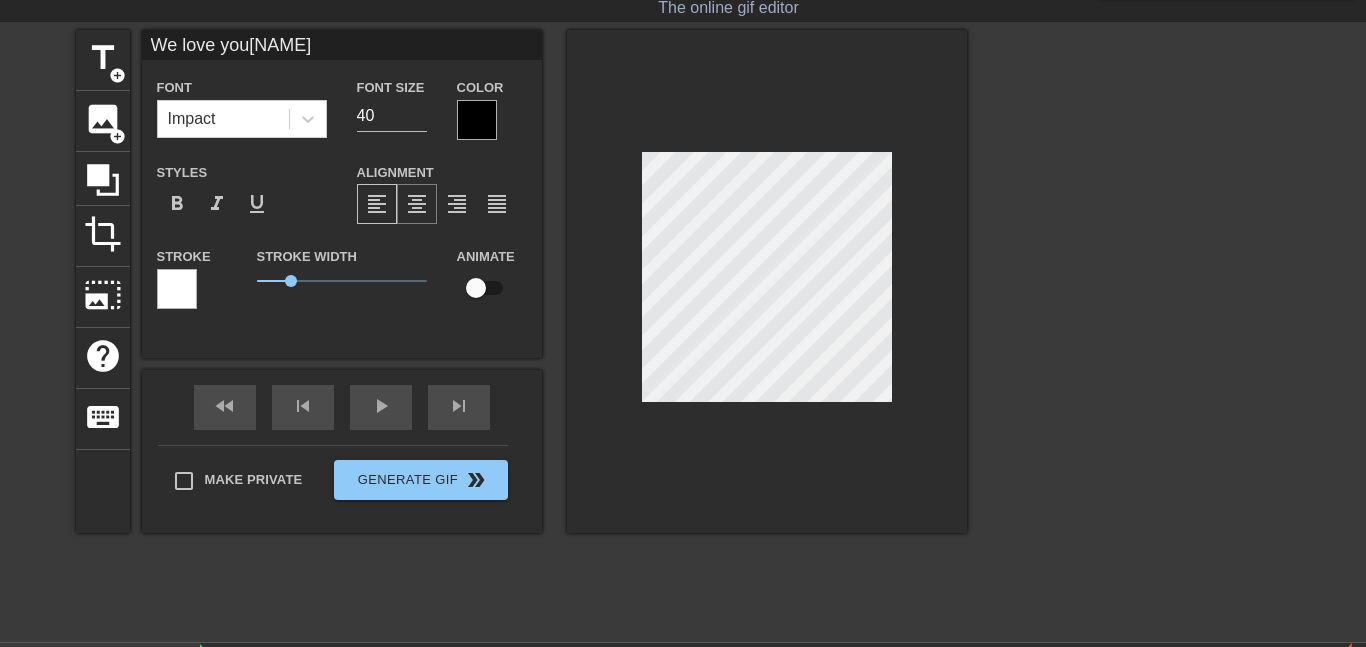 type on "We love you
[NAME]" 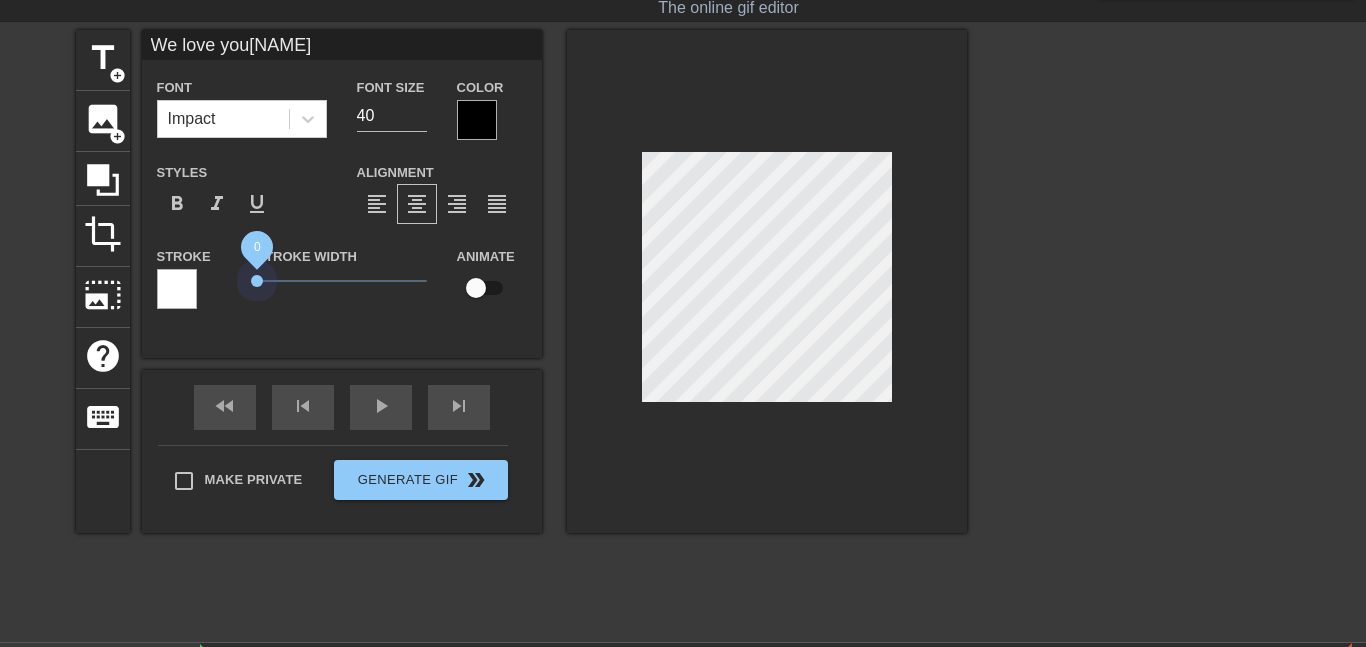 drag, startPoint x: 293, startPoint y: 284, endPoint x: 243, endPoint y: 283, distance: 50.01 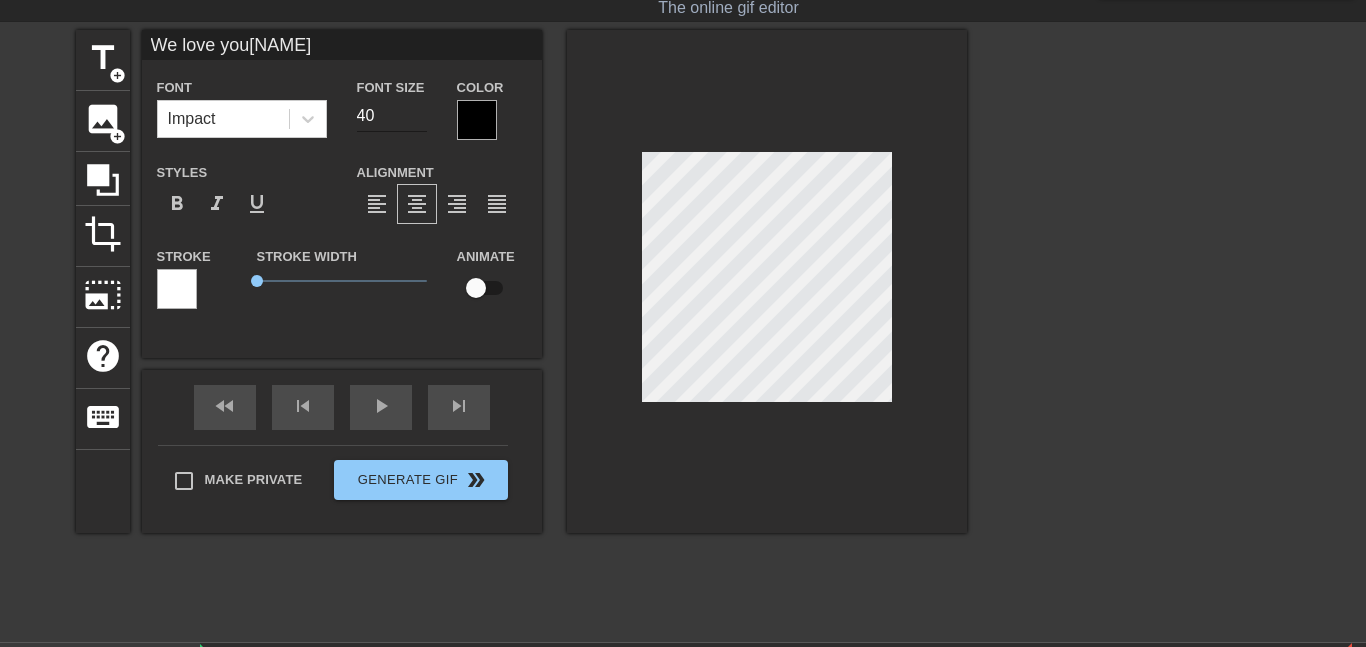 type on "We love you[NAME]" 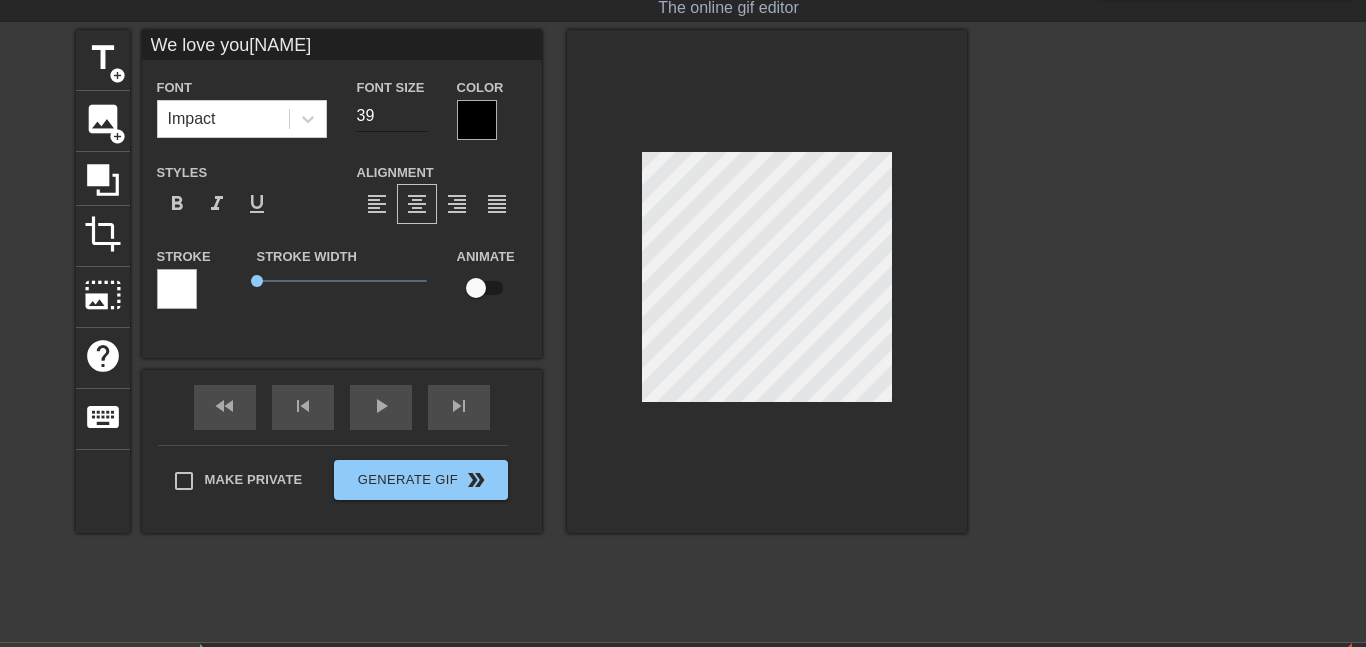 type on "39" 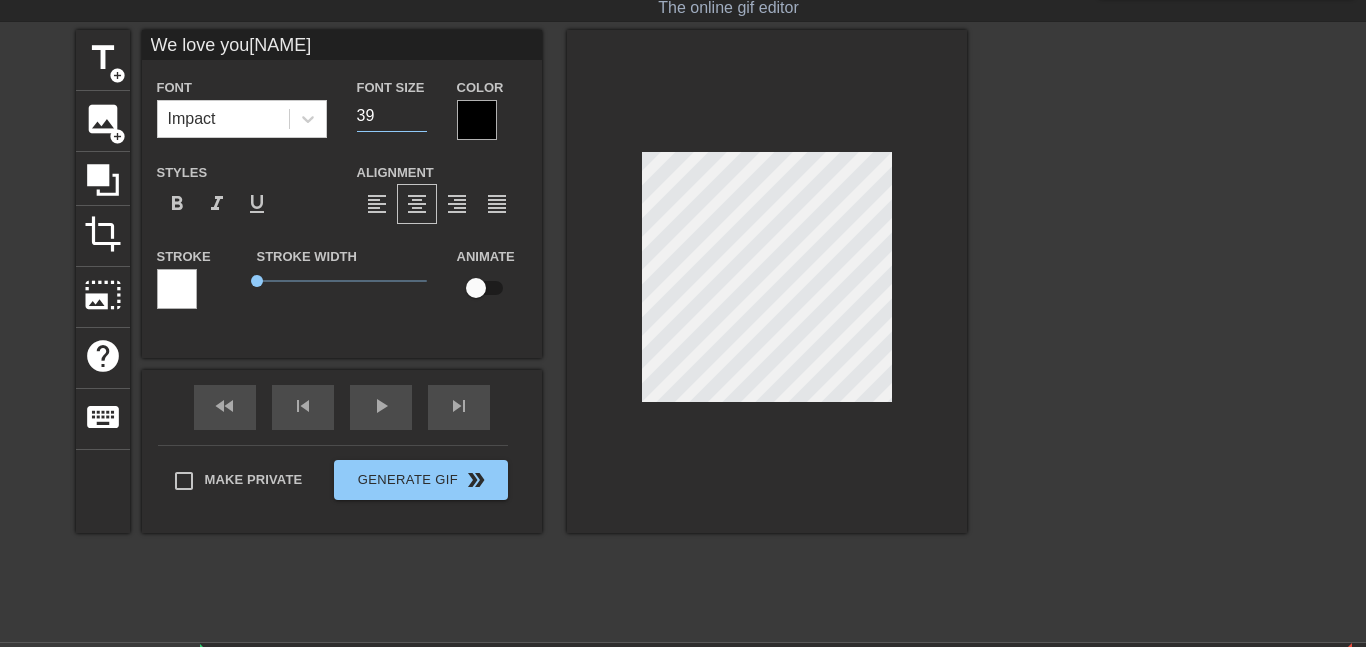 type on "We love you[NAME]" 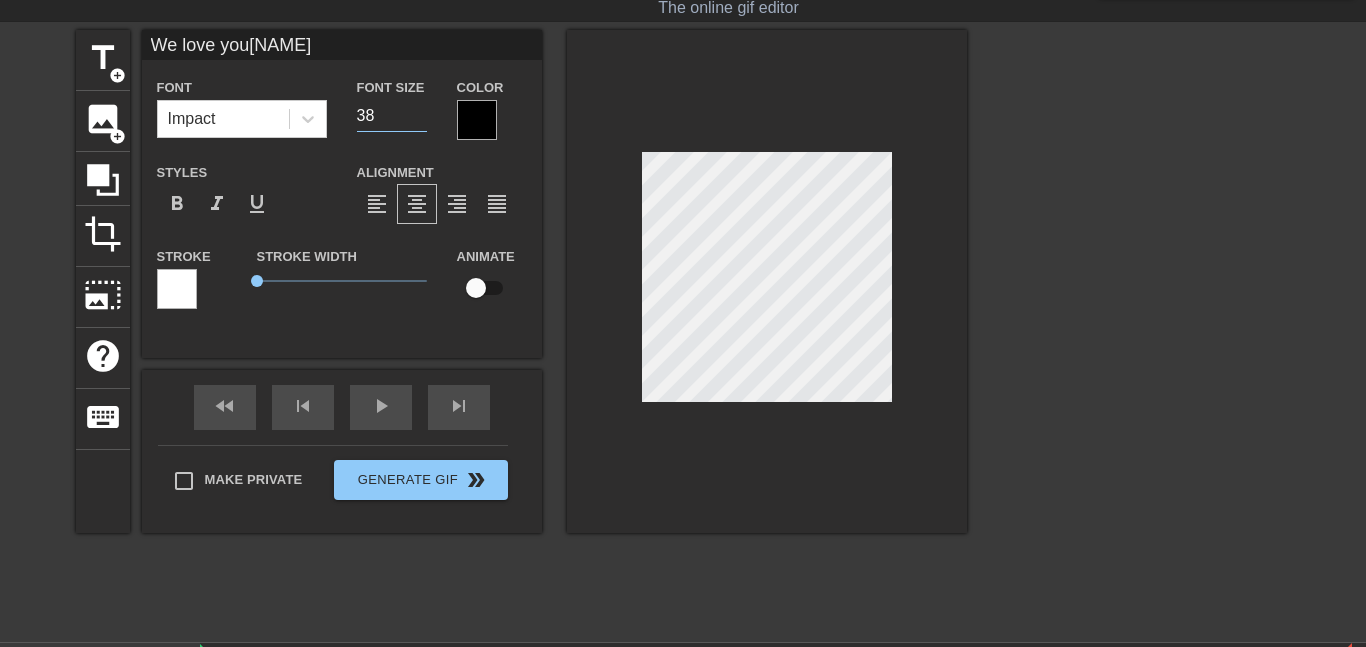 click on "38" at bounding box center (392, 116) 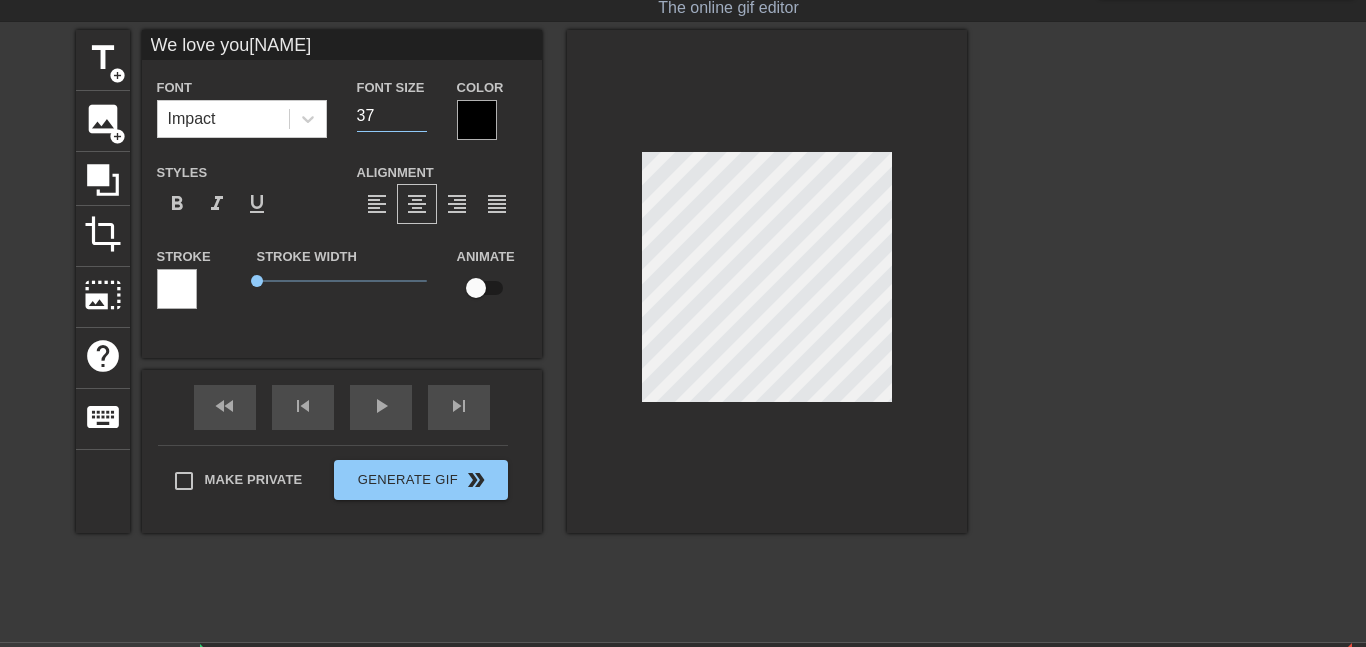 click on "37" at bounding box center (392, 116) 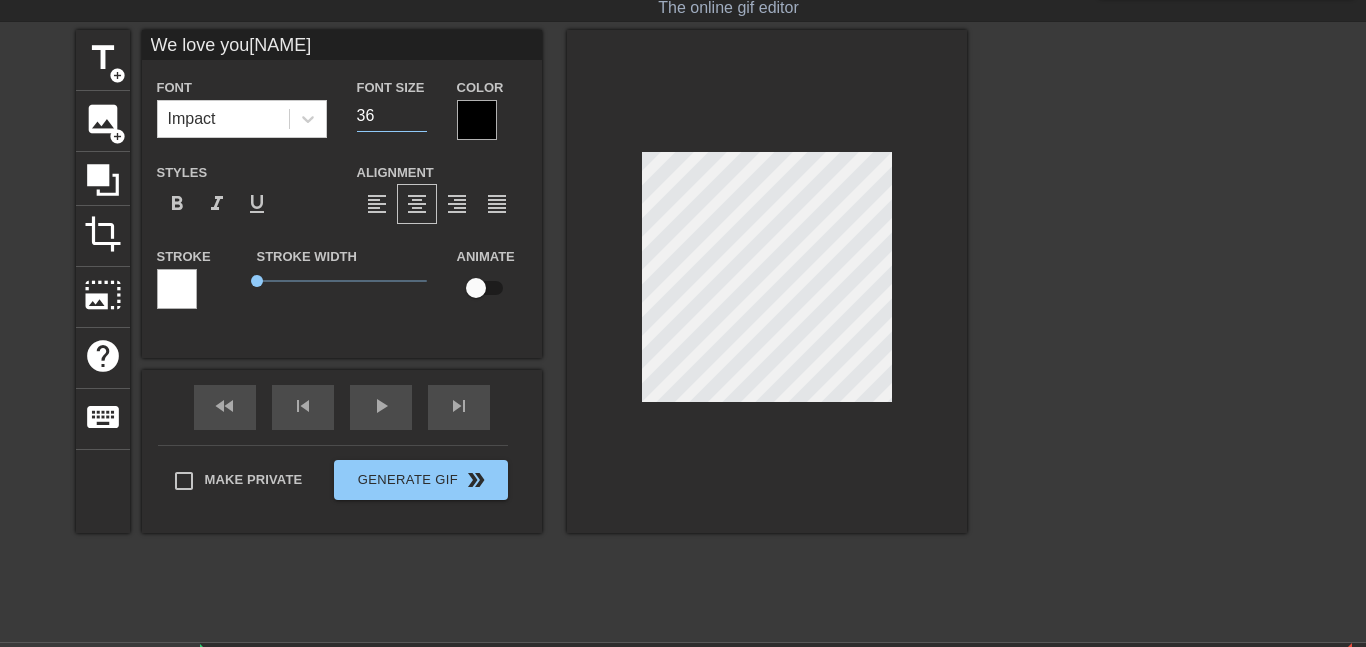 type on "We love you[NAME]" 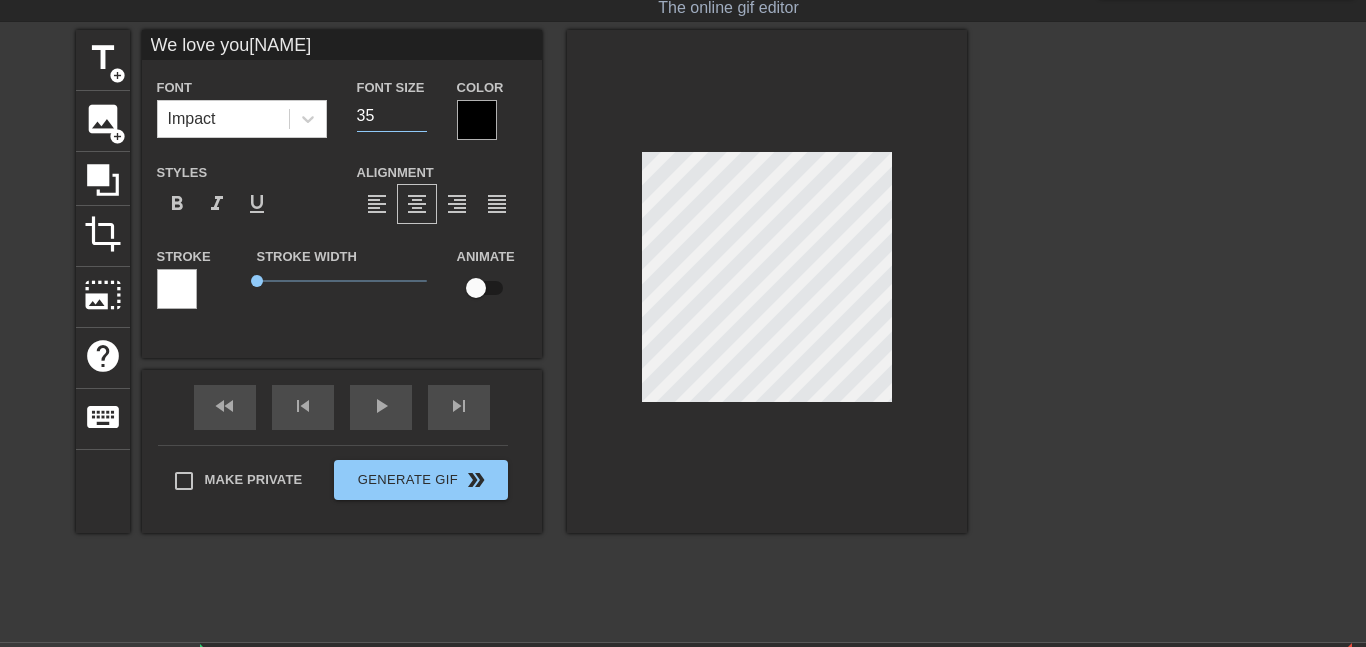 click on "35" at bounding box center (392, 116) 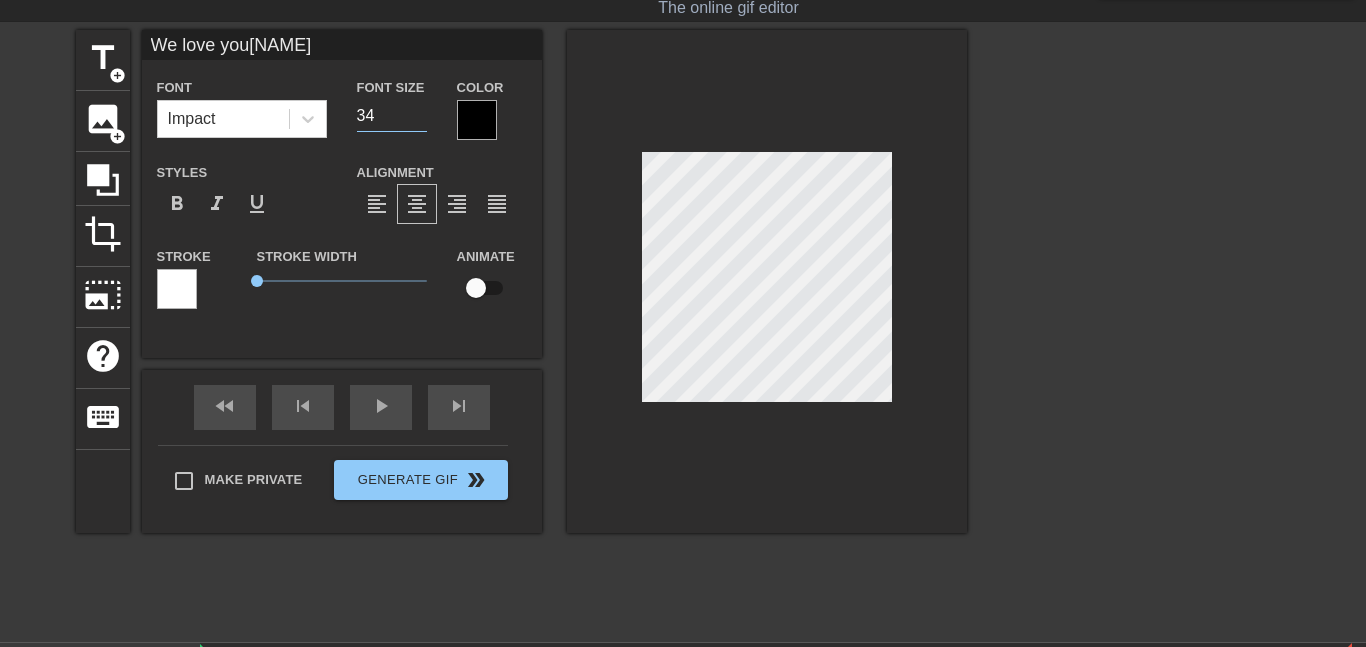 click on "34" at bounding box center (392, 116) 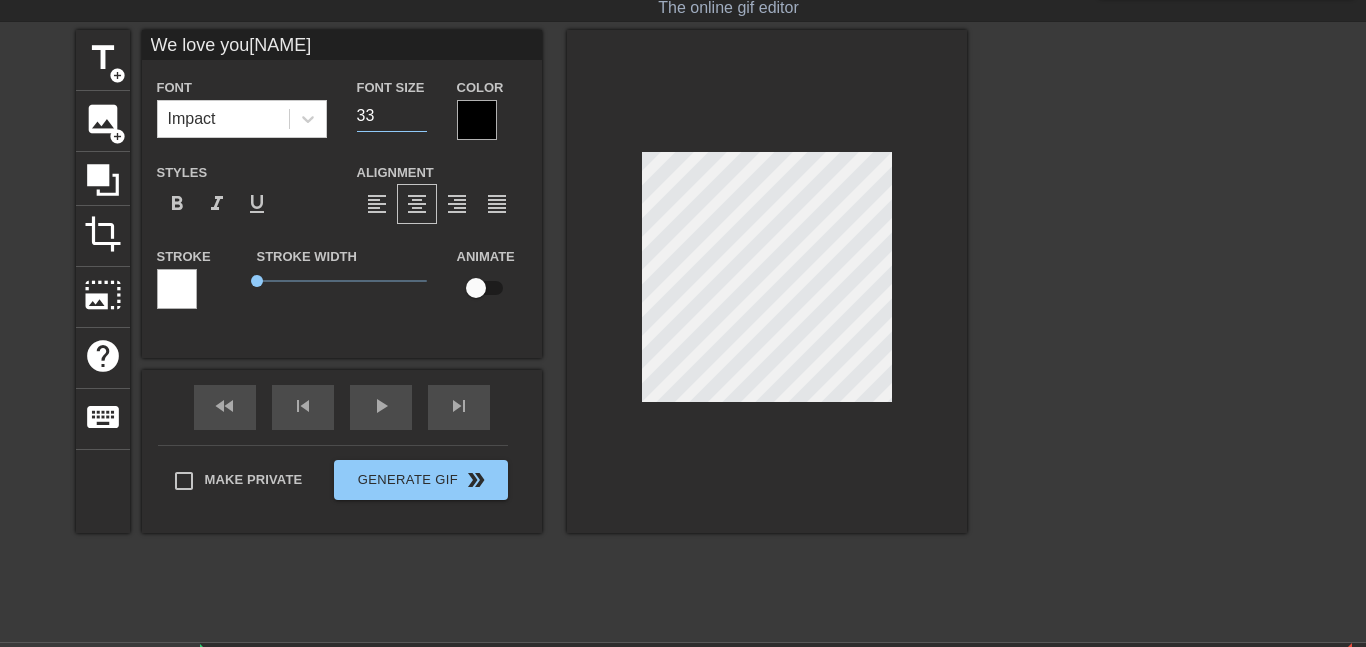 click on "33" at bounding box center [392, 116] 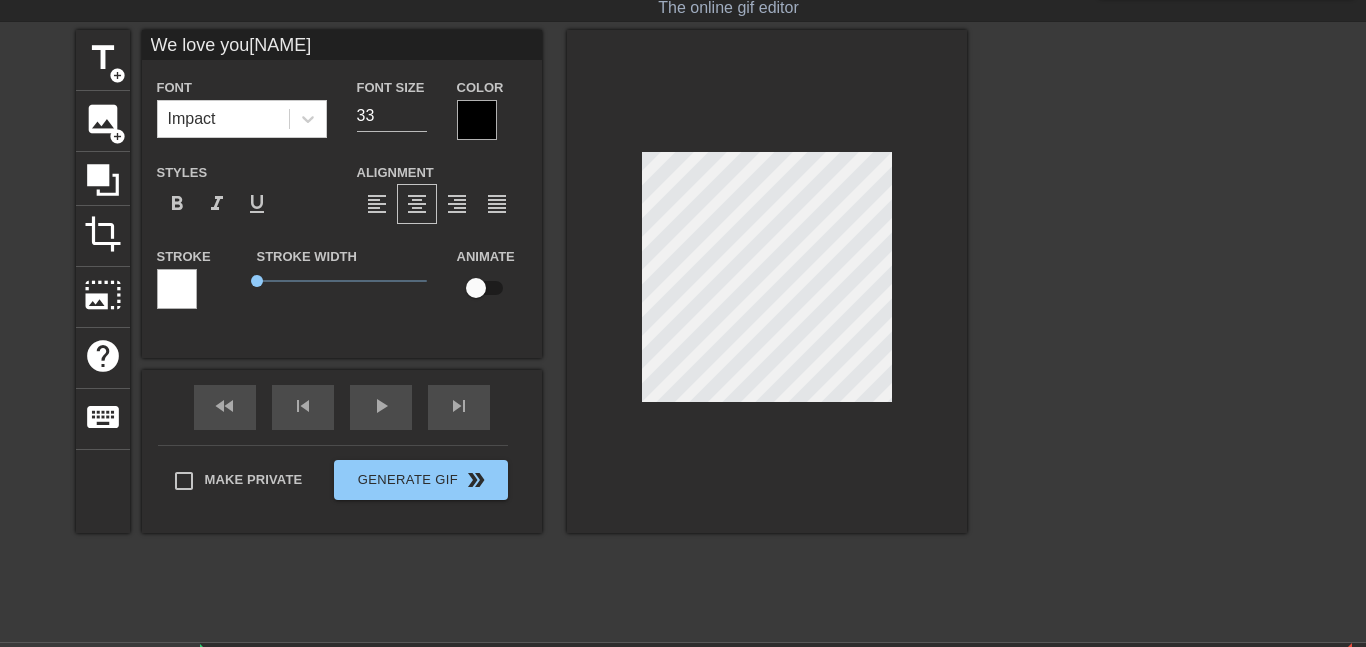click at bounding box center [767, 281] 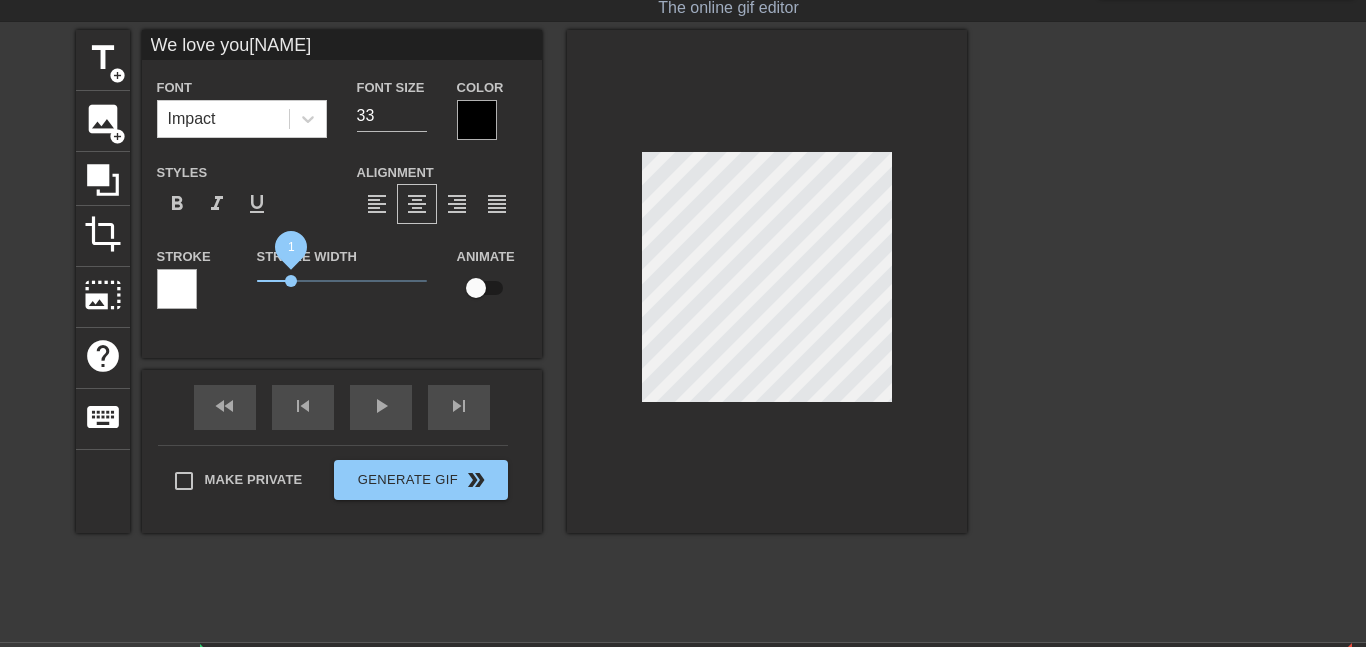 type on "We love you[NAME]" 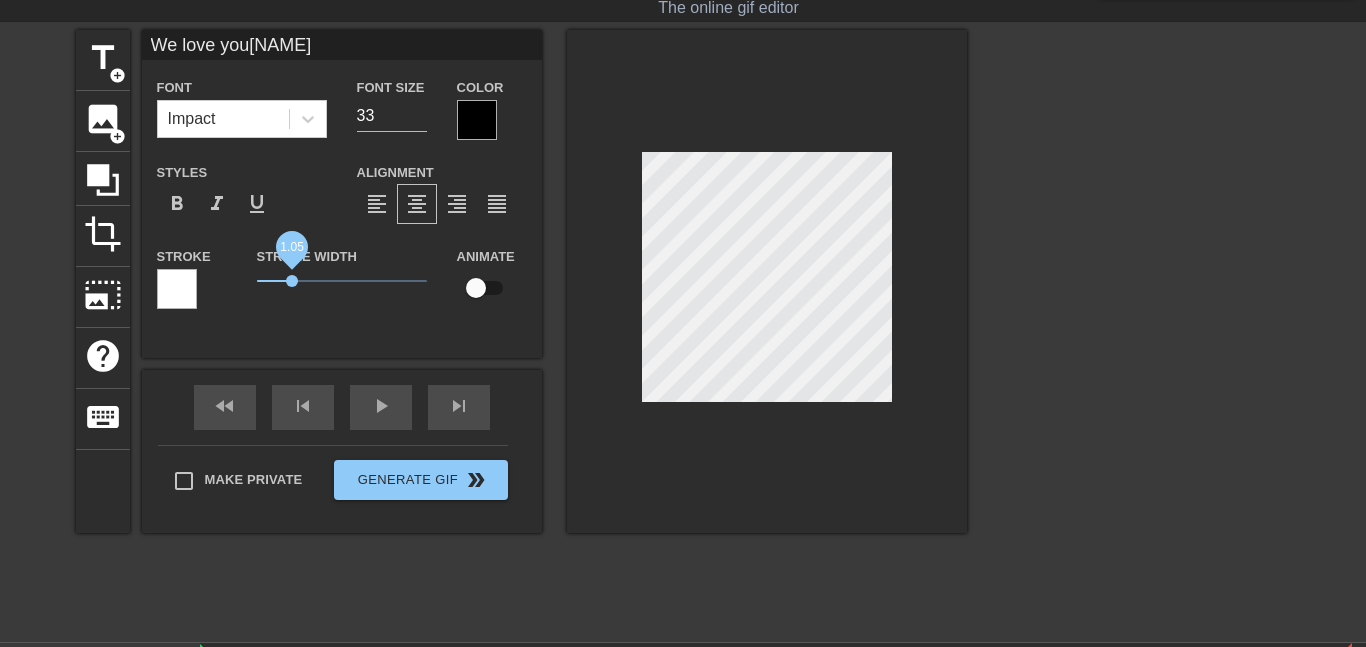 drag, startPoint x: 258, startPoint y: 280, endPoint x: 293, endPoint y: 276, distance: 35.22783 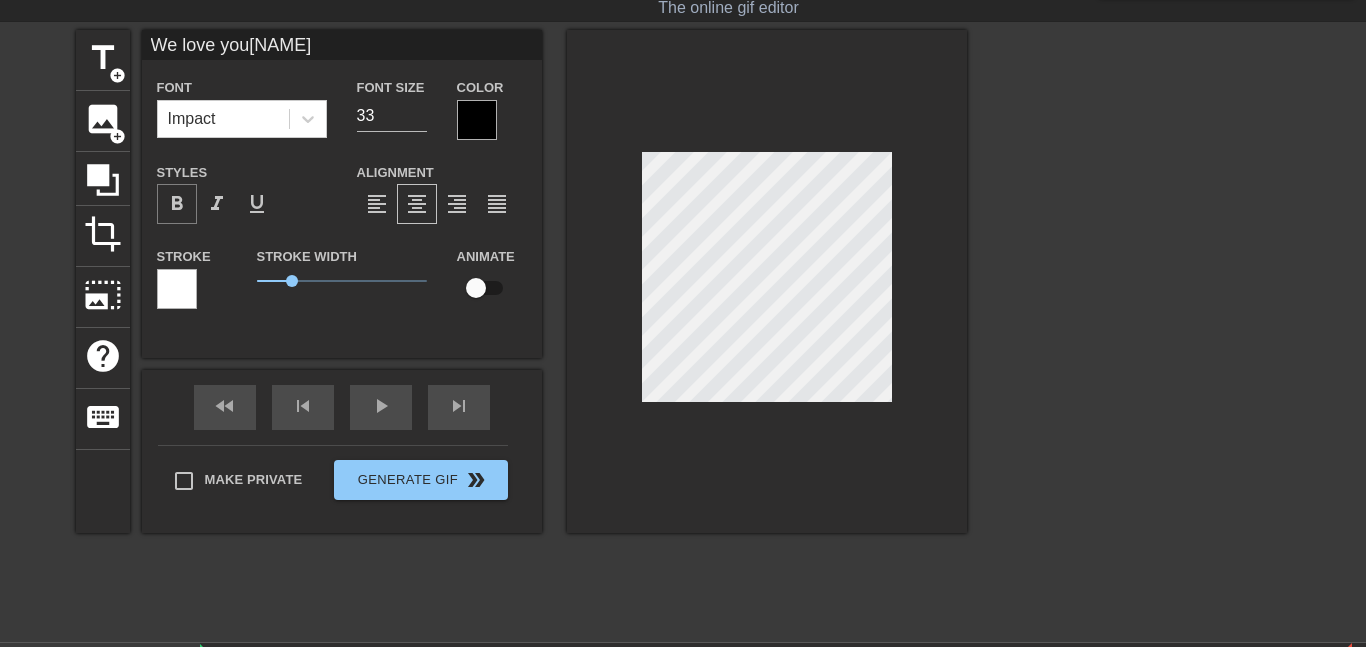click on "format_bold" at bounding box center (177, 204) 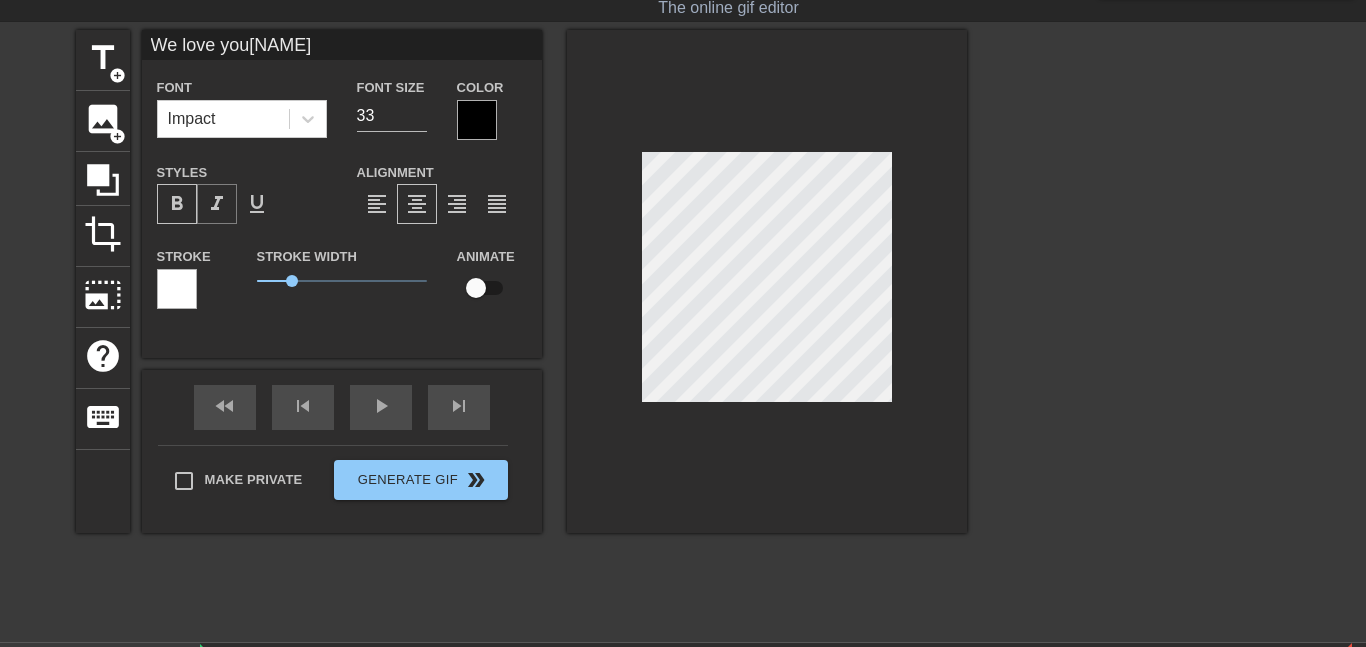 click on "format_italic" at bounding box center (217, 204) 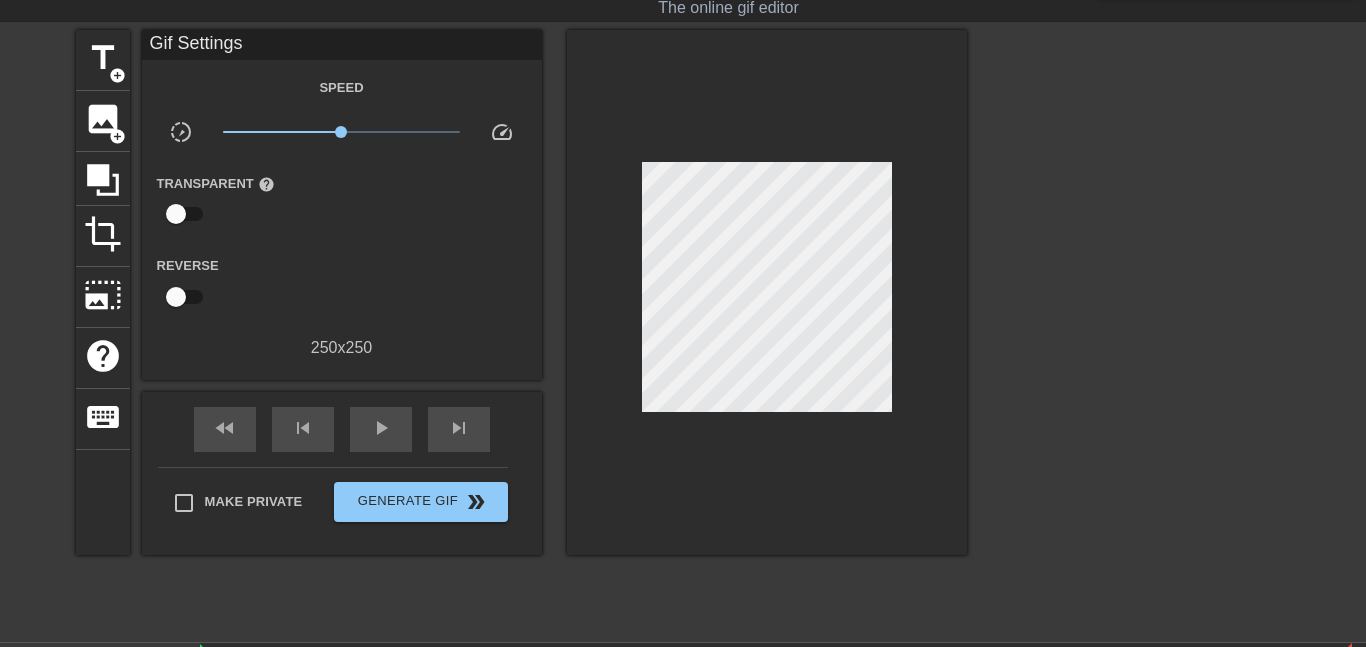 click at bounding box center (767, 292) 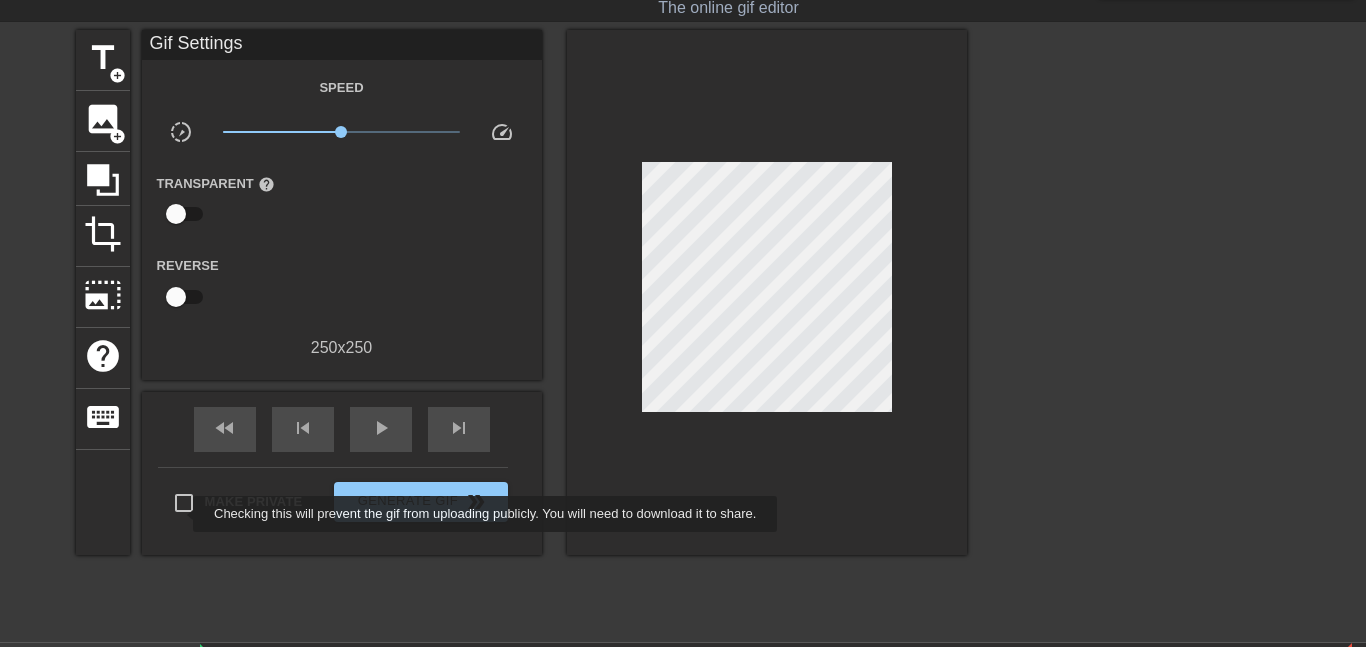 click on "Make Private" at bounding box center [184, 503] 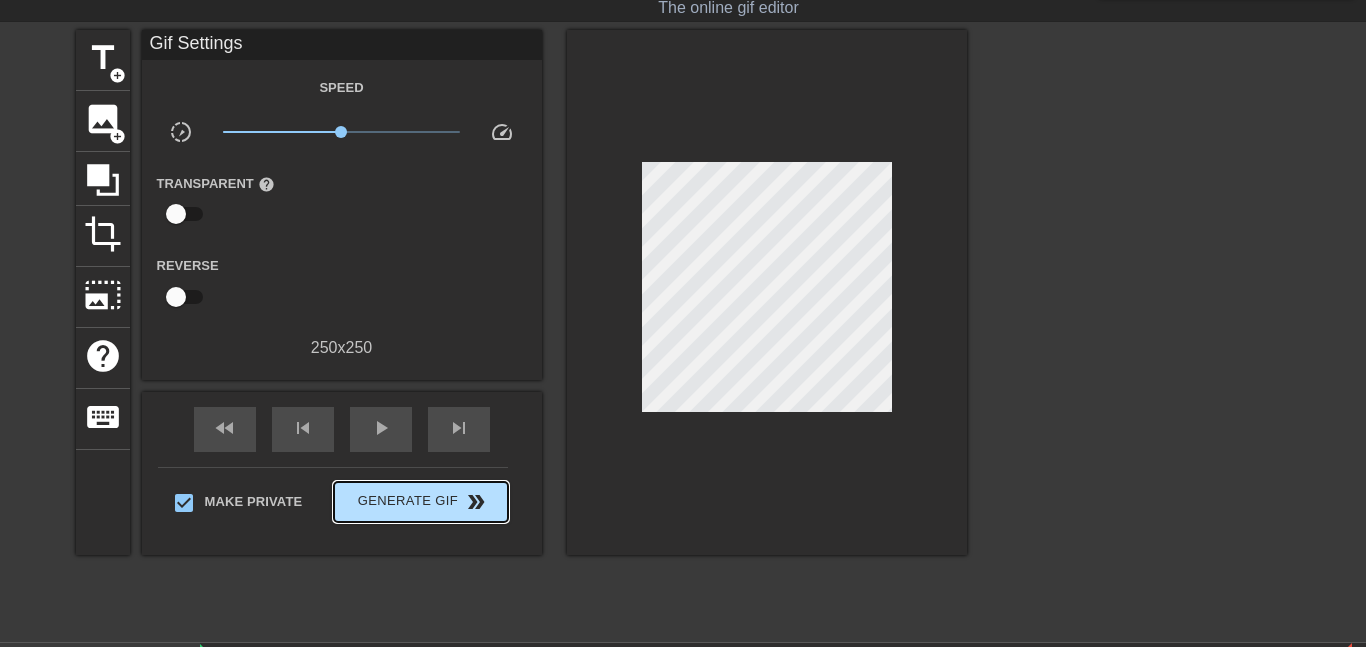 click on "Generate Gif double_arrow" at bounding box center [420, 502] 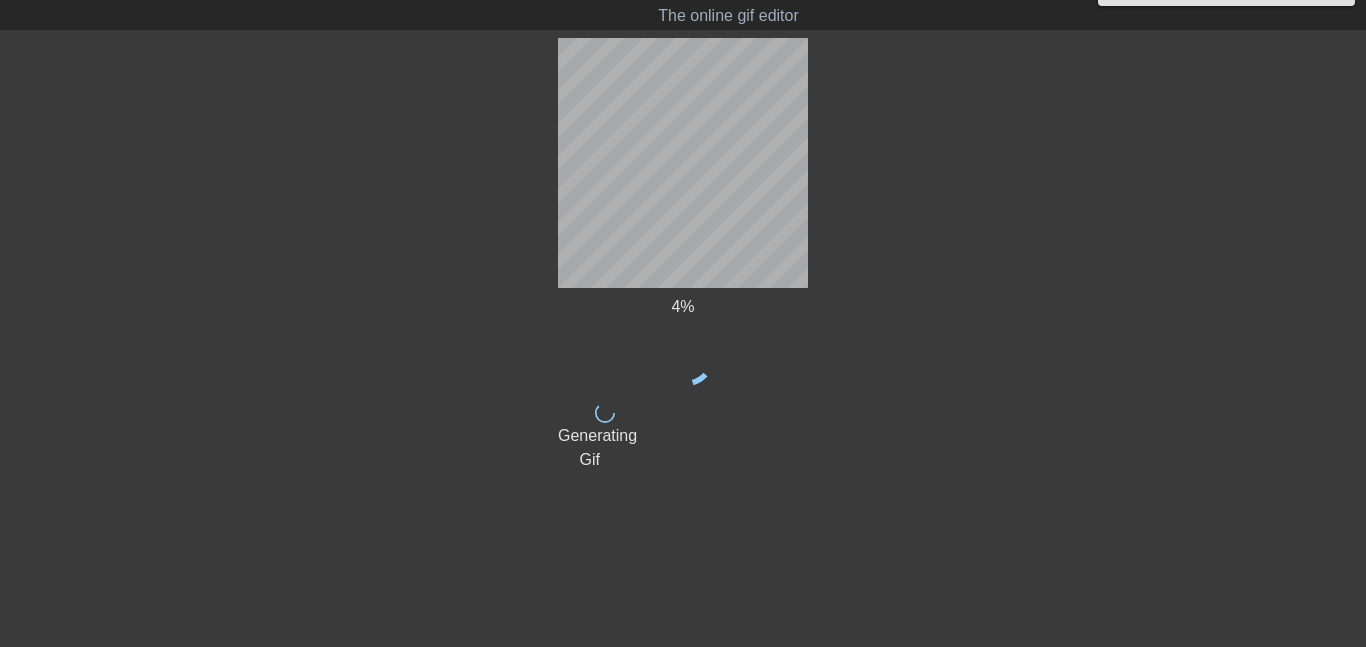 scroll, scrollTop: 41, scrollLeft: 0, axis: vertical 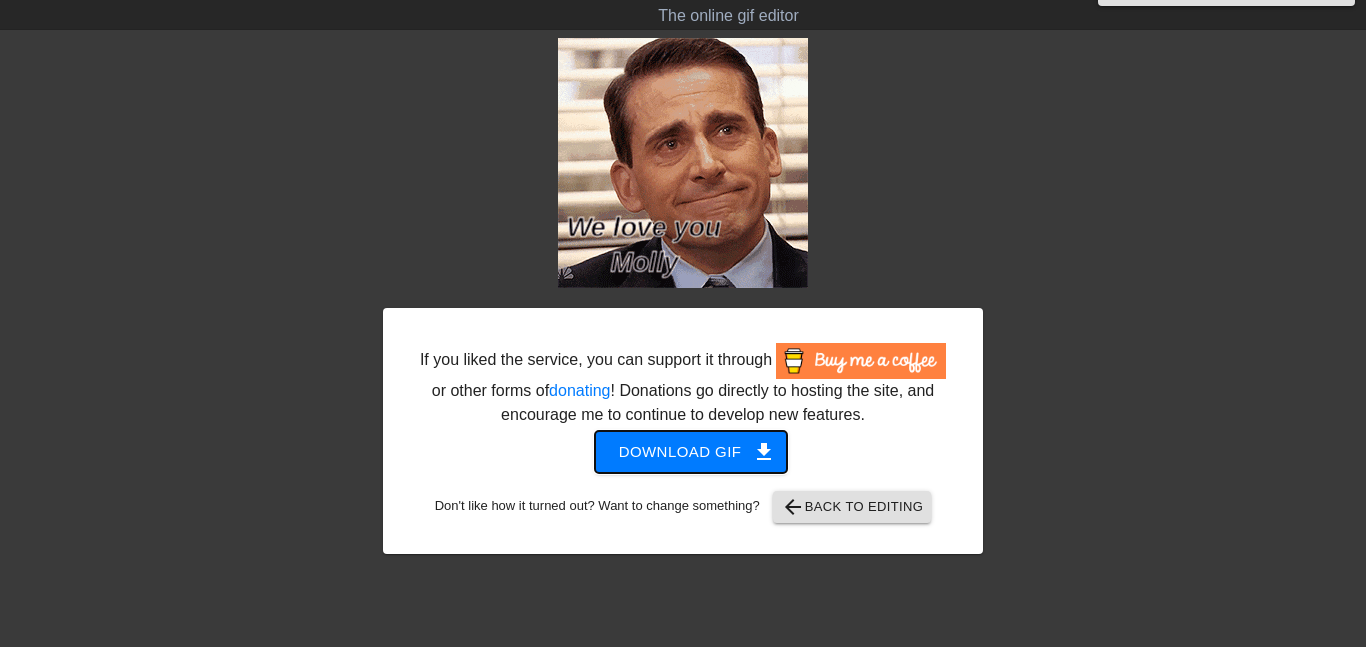 click on "Download gif get_app" at bounding box center (691, 452) 